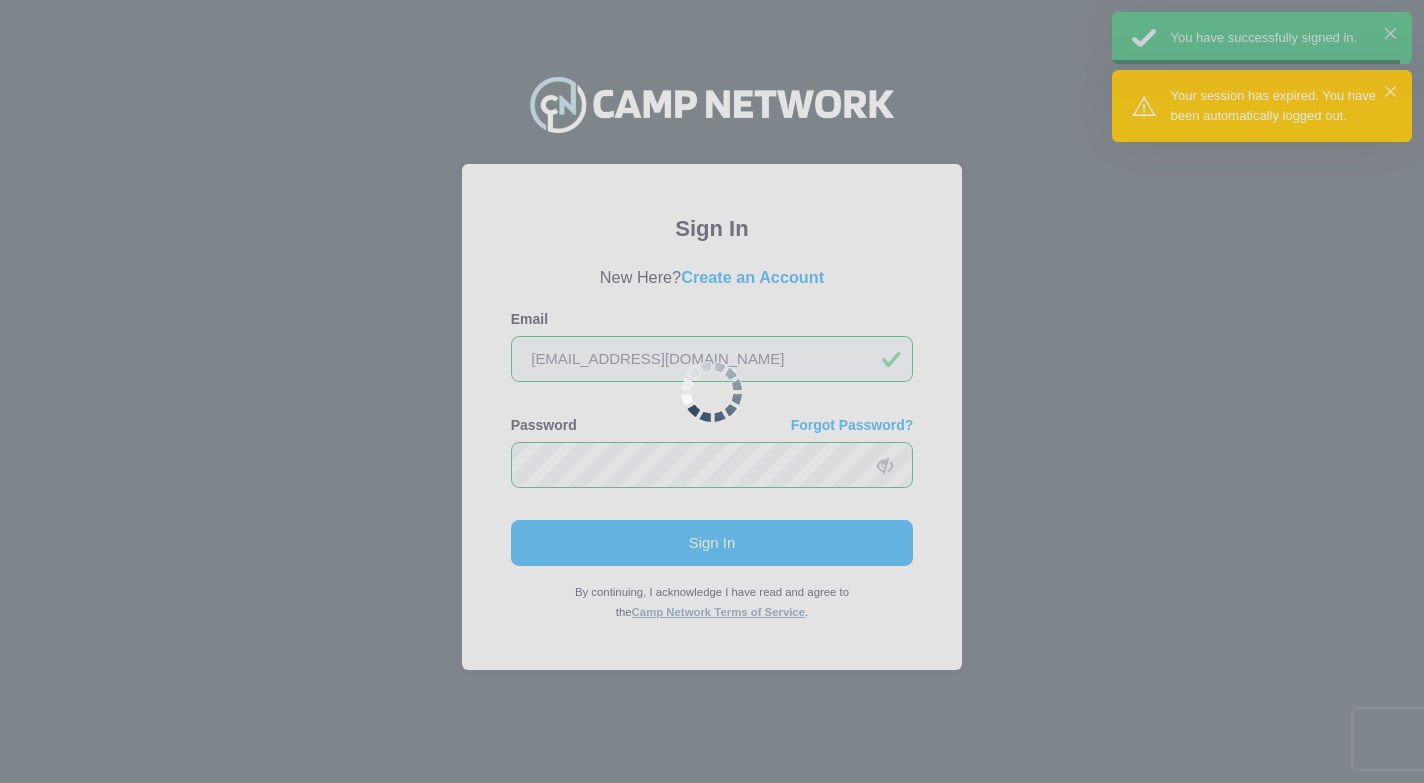 scroll, scrollTop: 0, scrollLeft: 0, axis: both 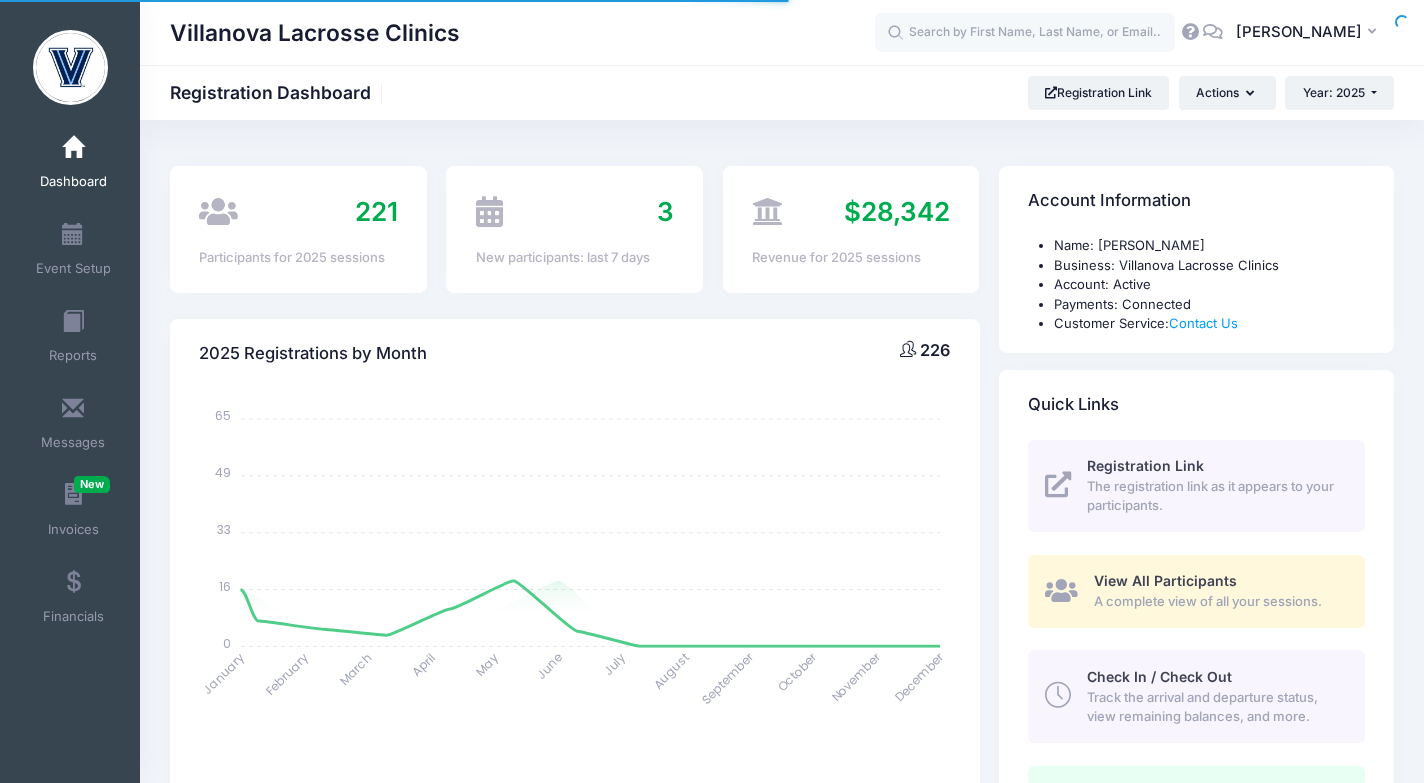 select 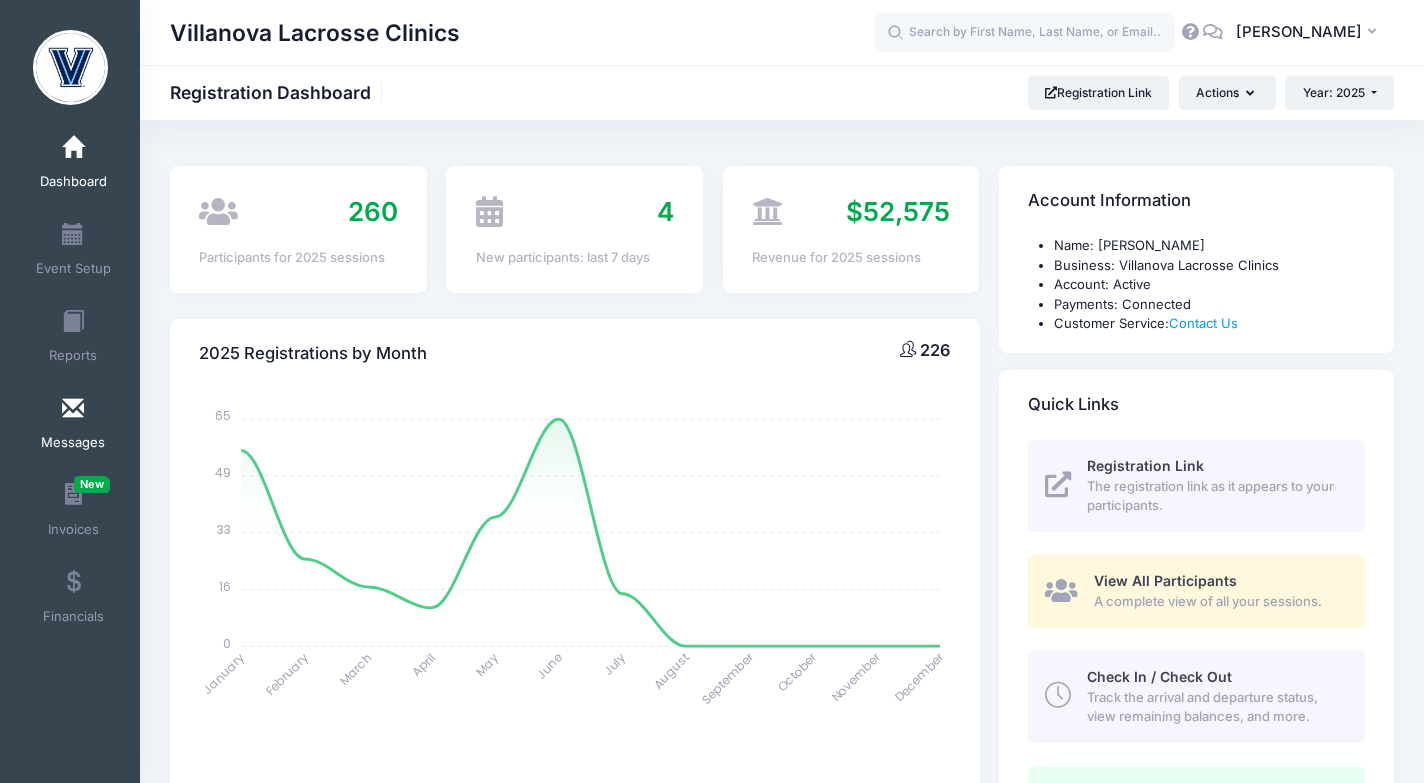 click at bounding box center [73, 409] 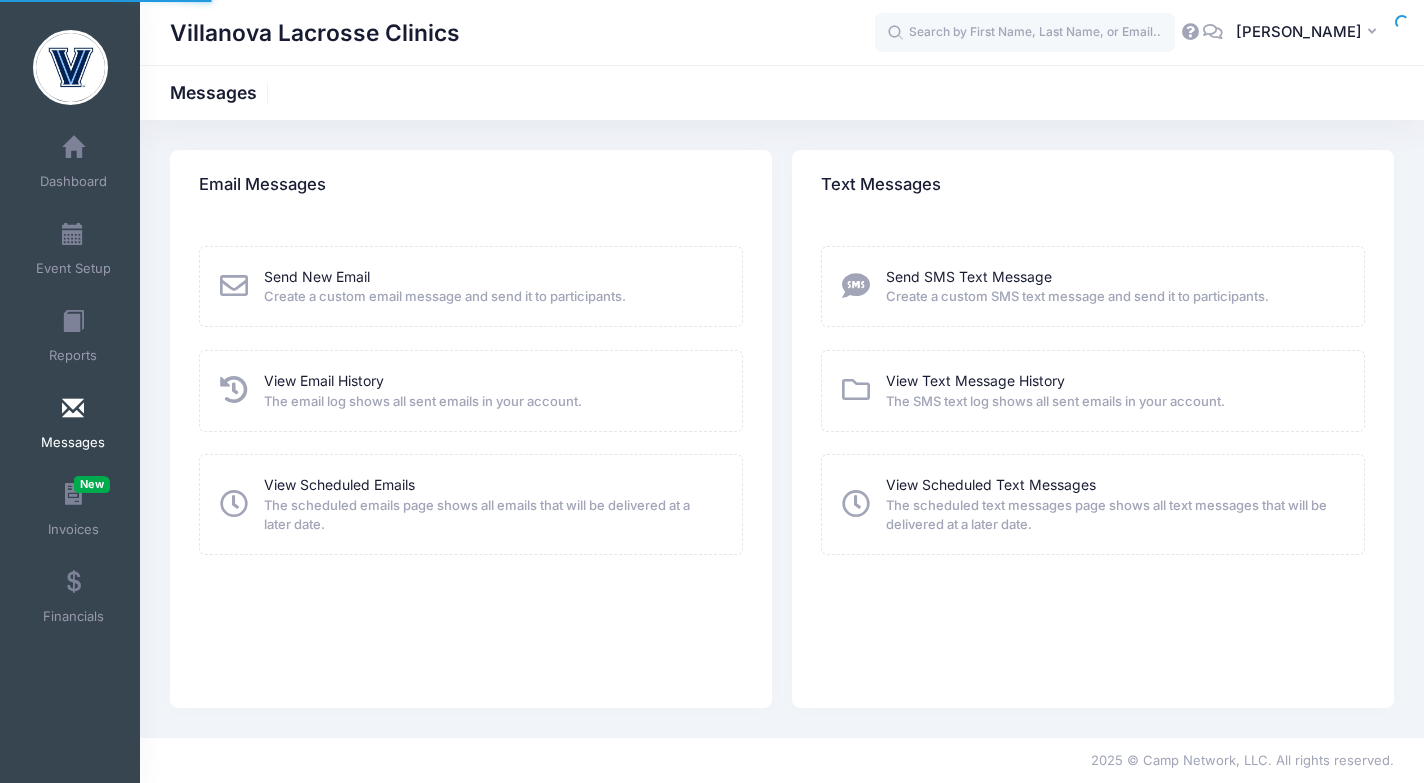 scroll, scrollTop: 0, scrollLeft: 0, axis: both 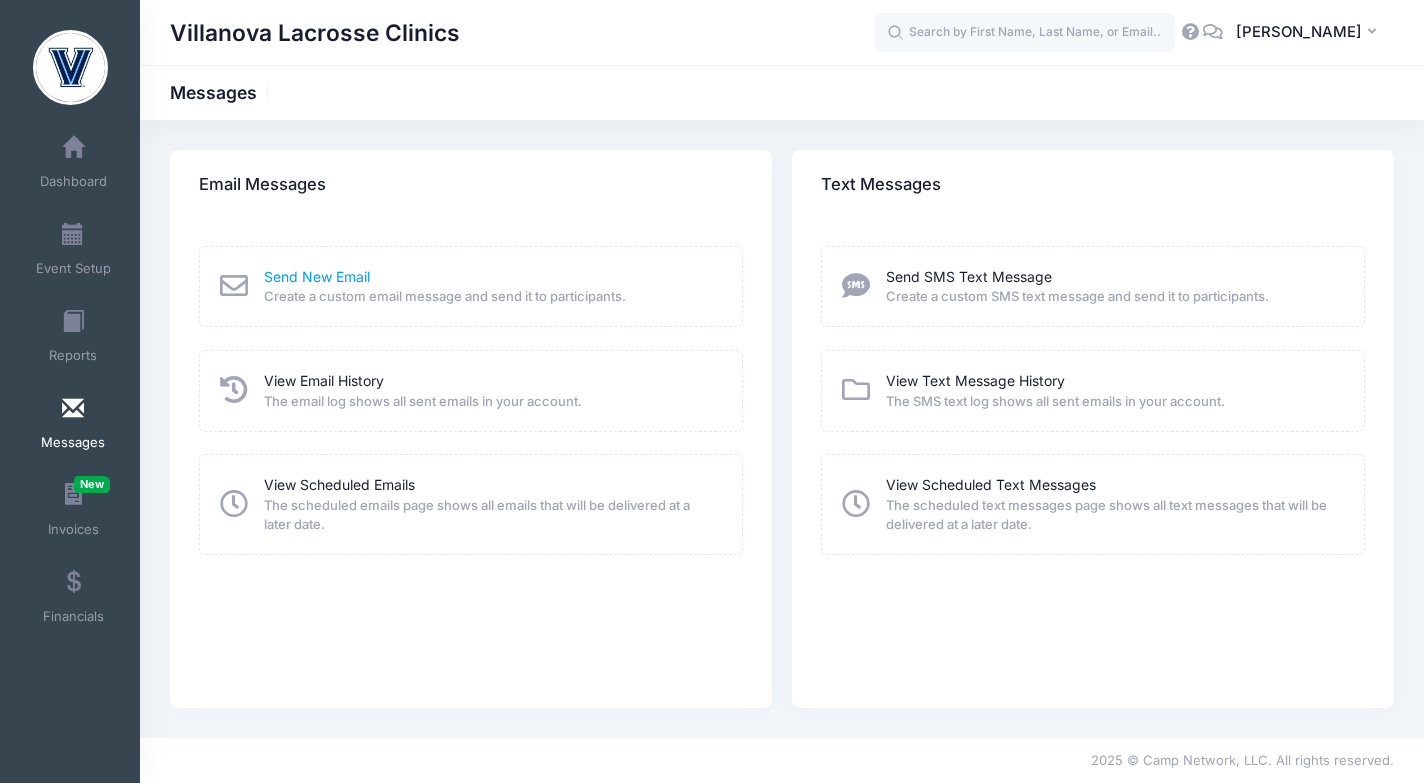 click on "Send New Email" at bounding box center [317, 276] 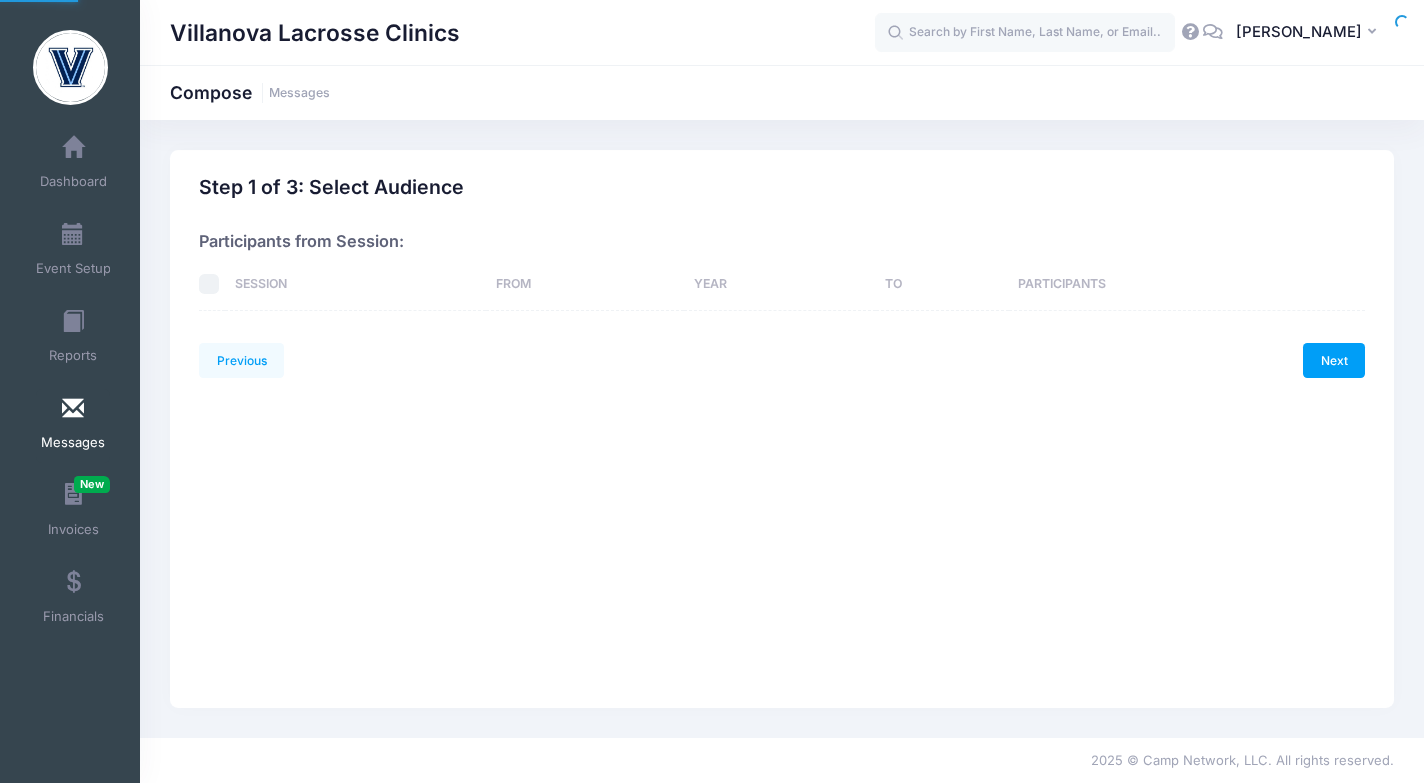 scroll, scrollTop: 0, scrollLeft: 0, axis: both 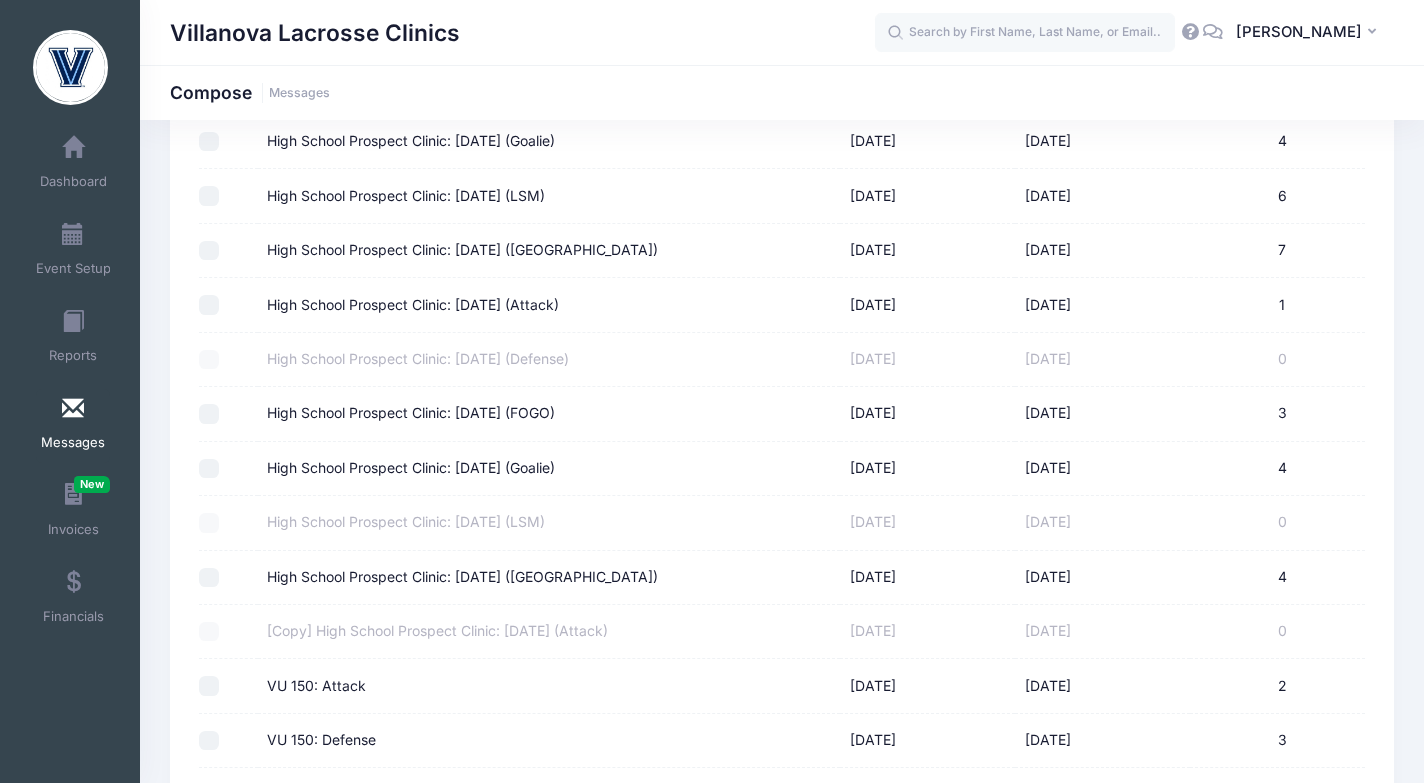 click on "High School Prospect Clinic: [DATE] (Attack)" at bounding box center [209, 305] 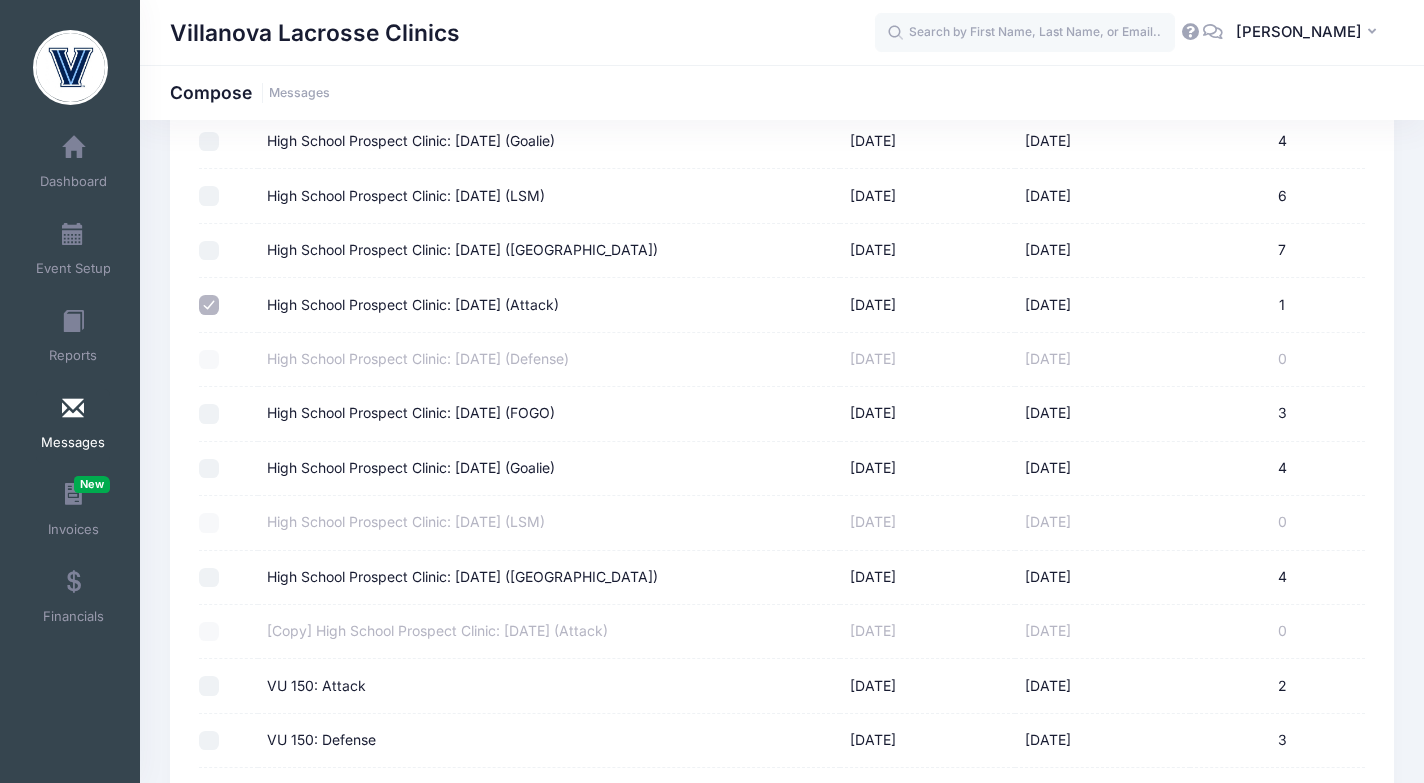 click on "High School Prospect Clinic: [DATE] (FOGO)" at bounding box center (209, 414) 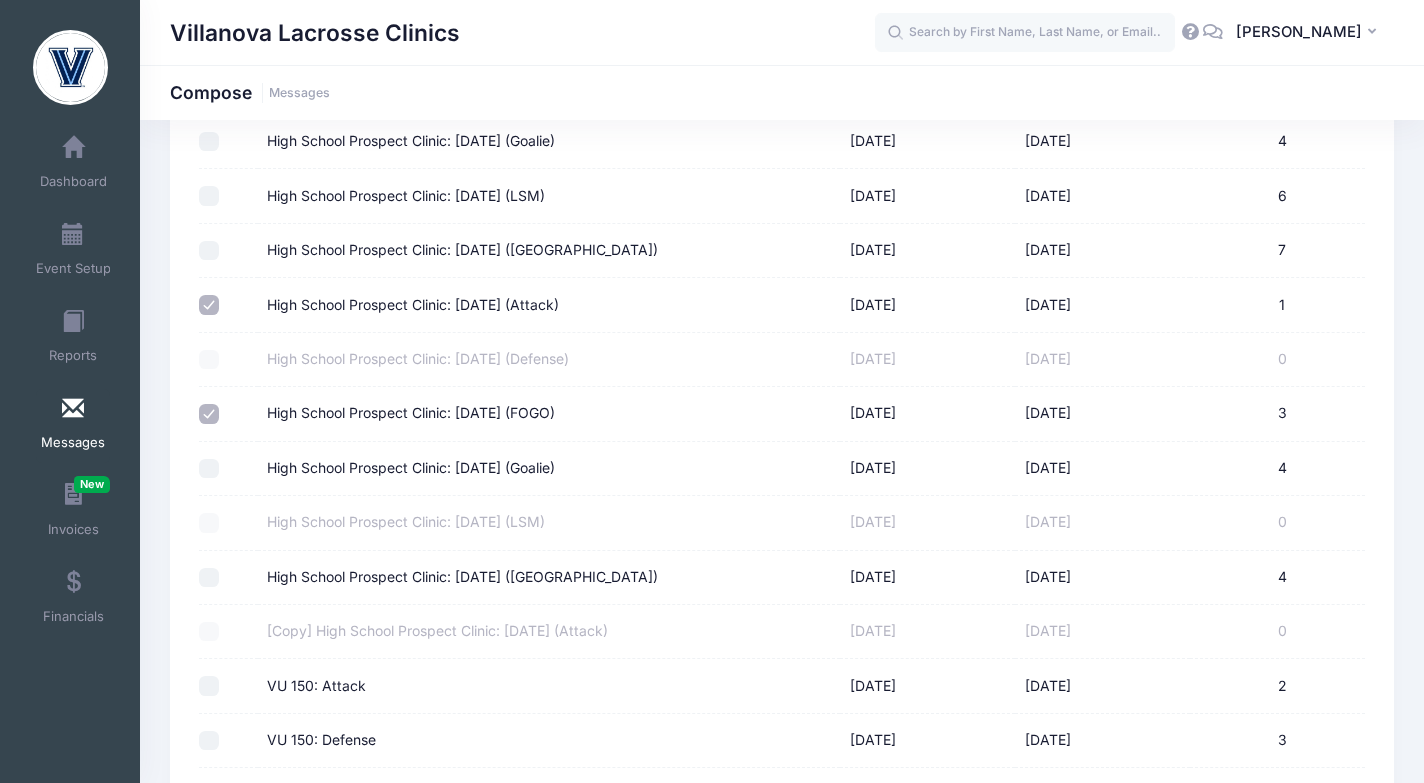 click at bounding box center [228, 469] 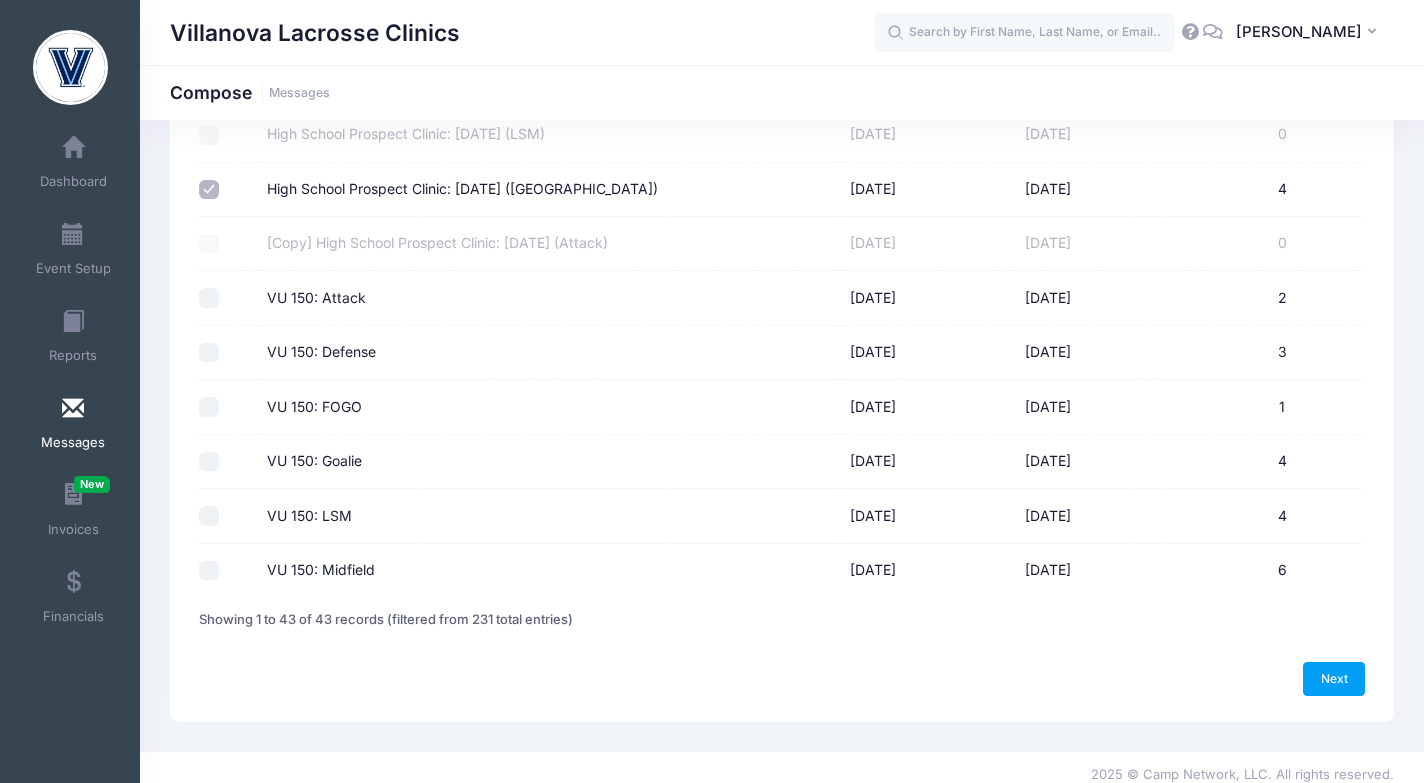 scroll, scrollTop: 2084, scrollLeft: 0, axis: vertical 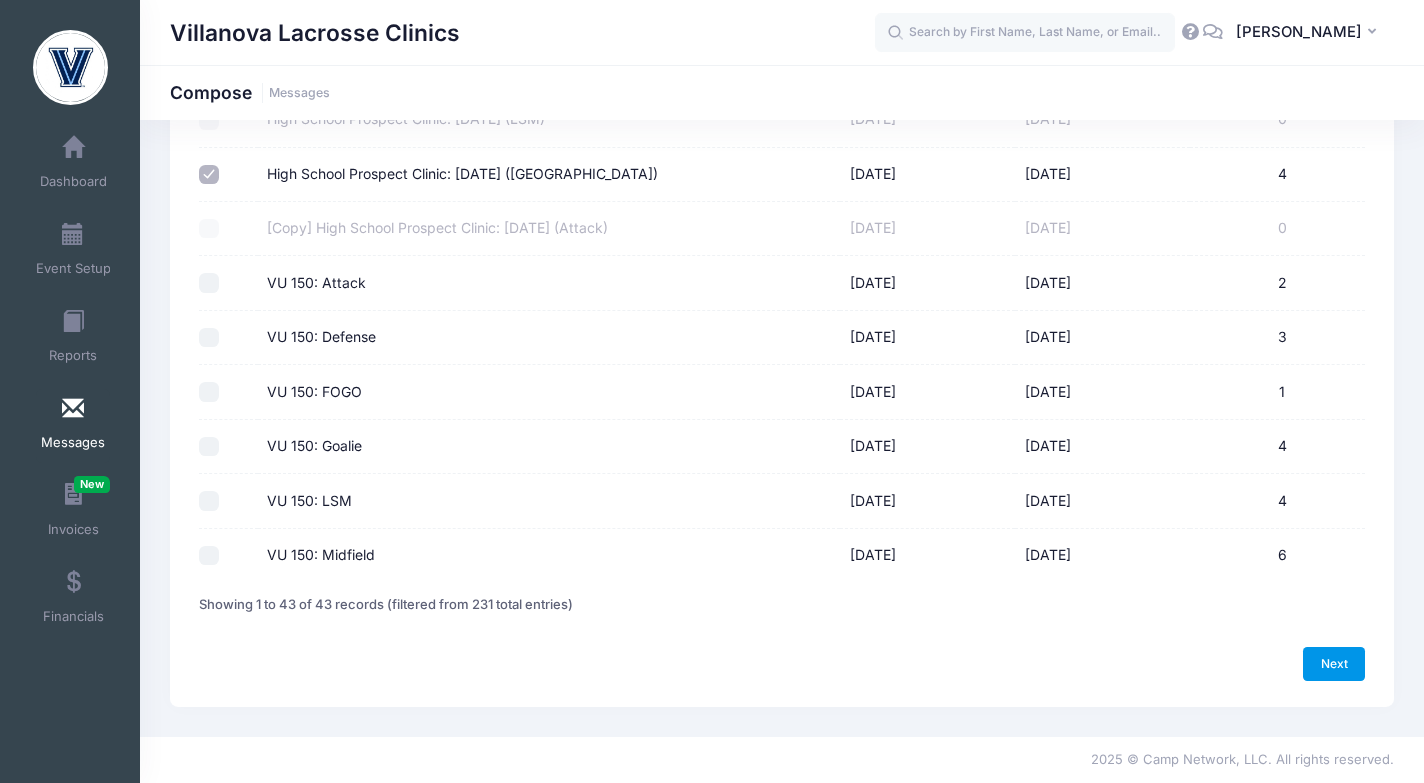click on "Next" at bounding box center (1334, 664) 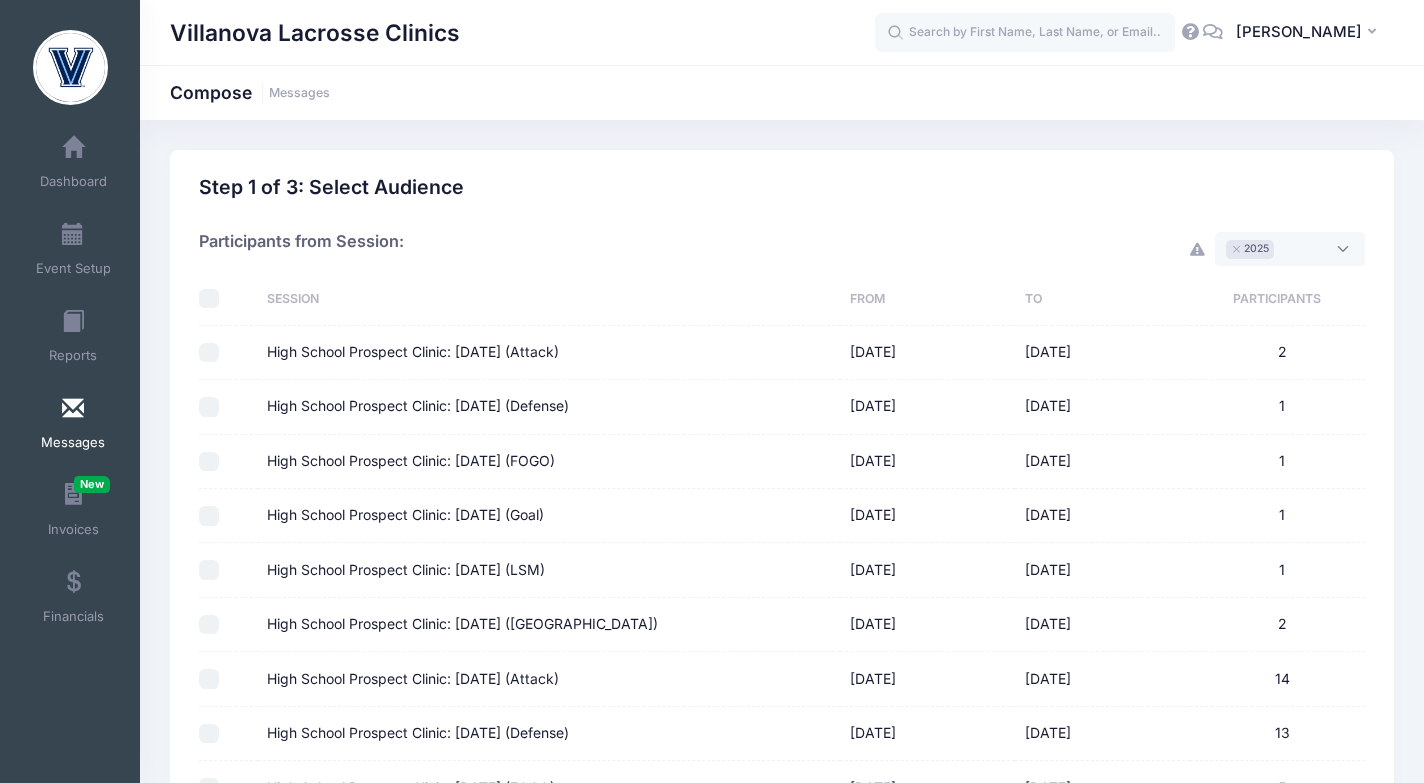 select on "50" 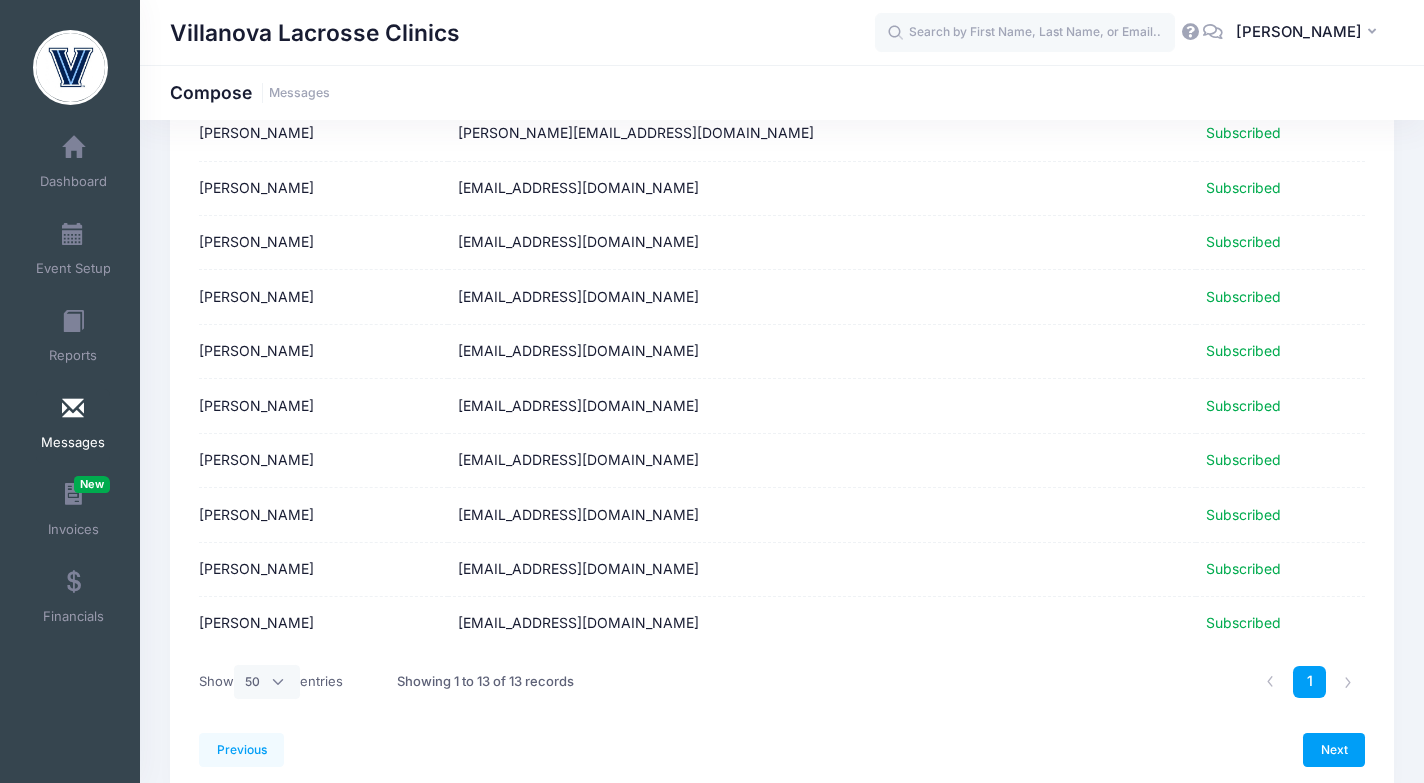 scroll, scrollTop: 440, scrollLeft: 0, axis: vertical 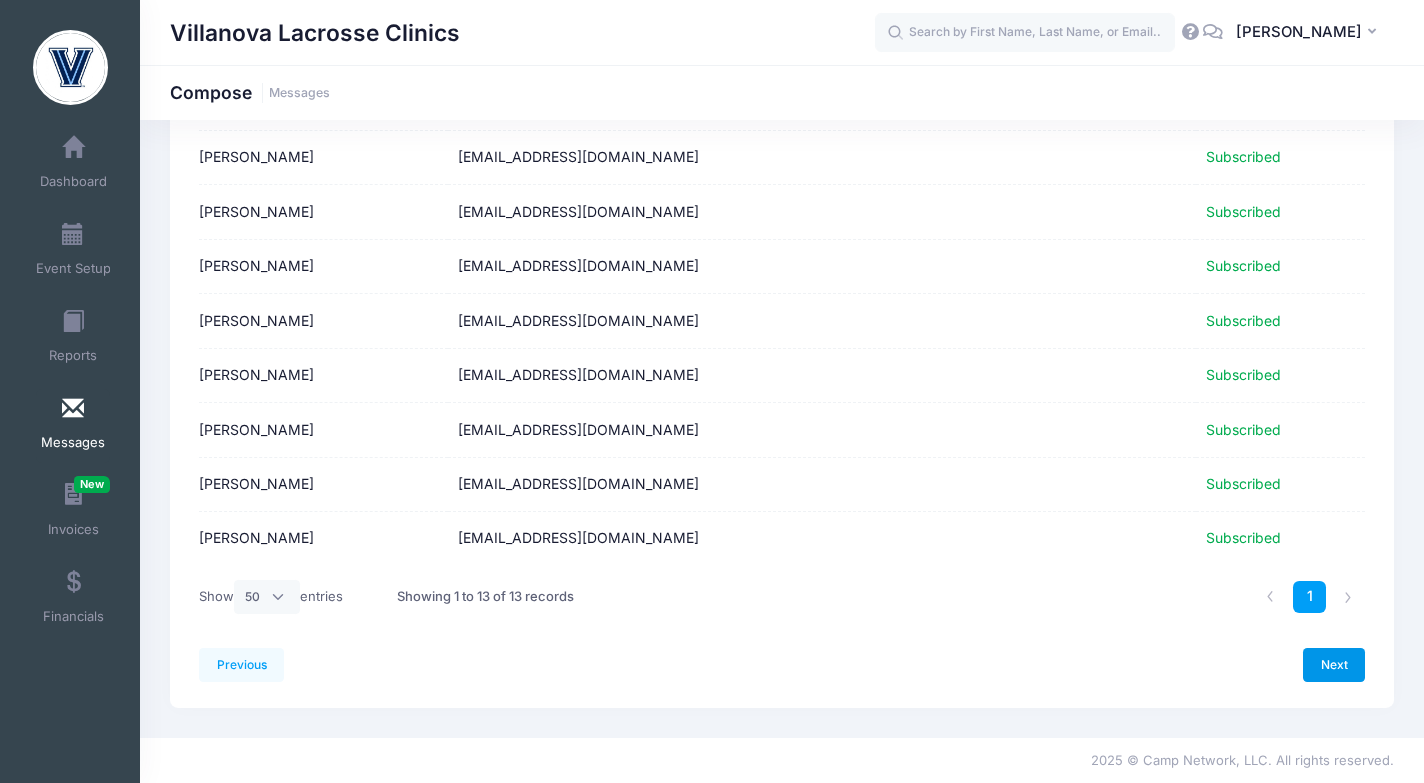 click on "Next" at bounding box center (1334, 665) 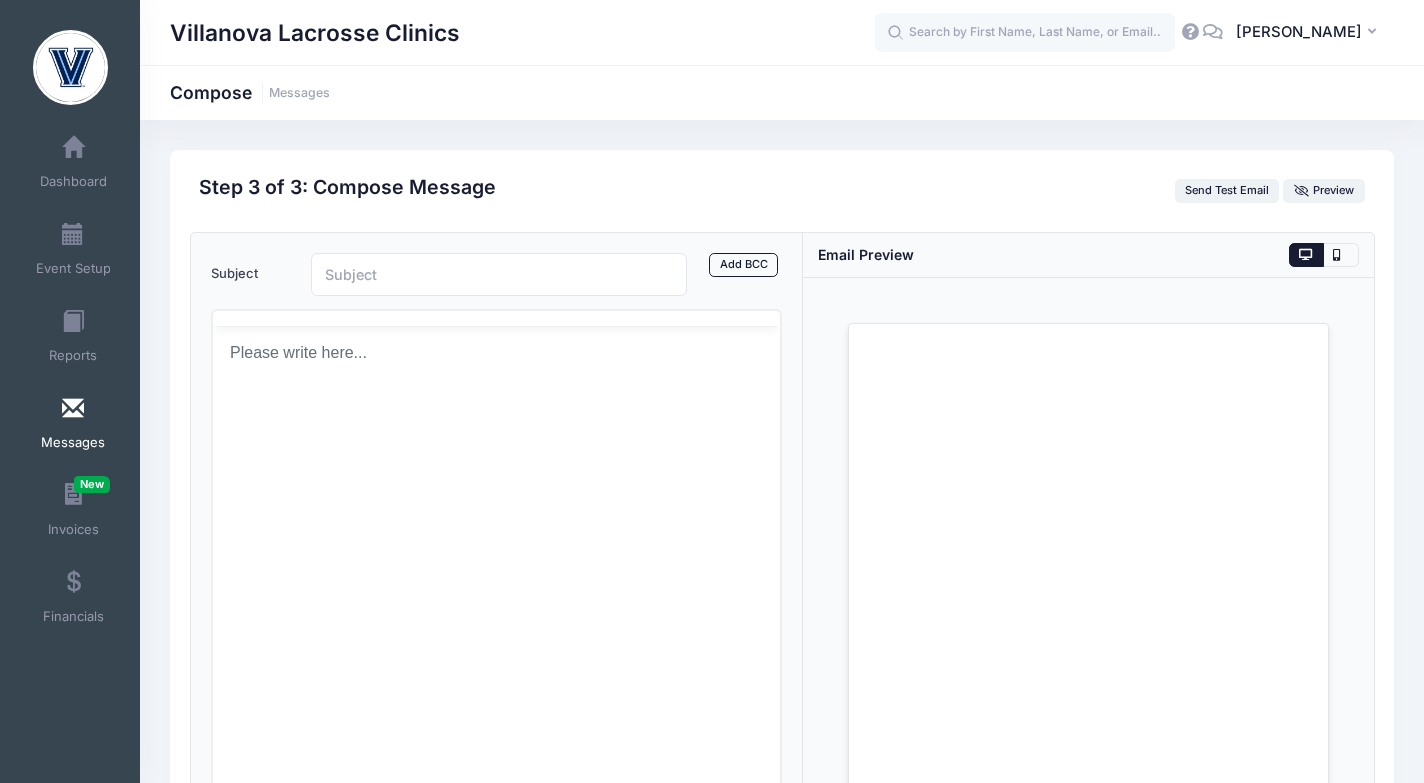 scroll, scrollTop: 0, scrollLeft: 0, axis: both 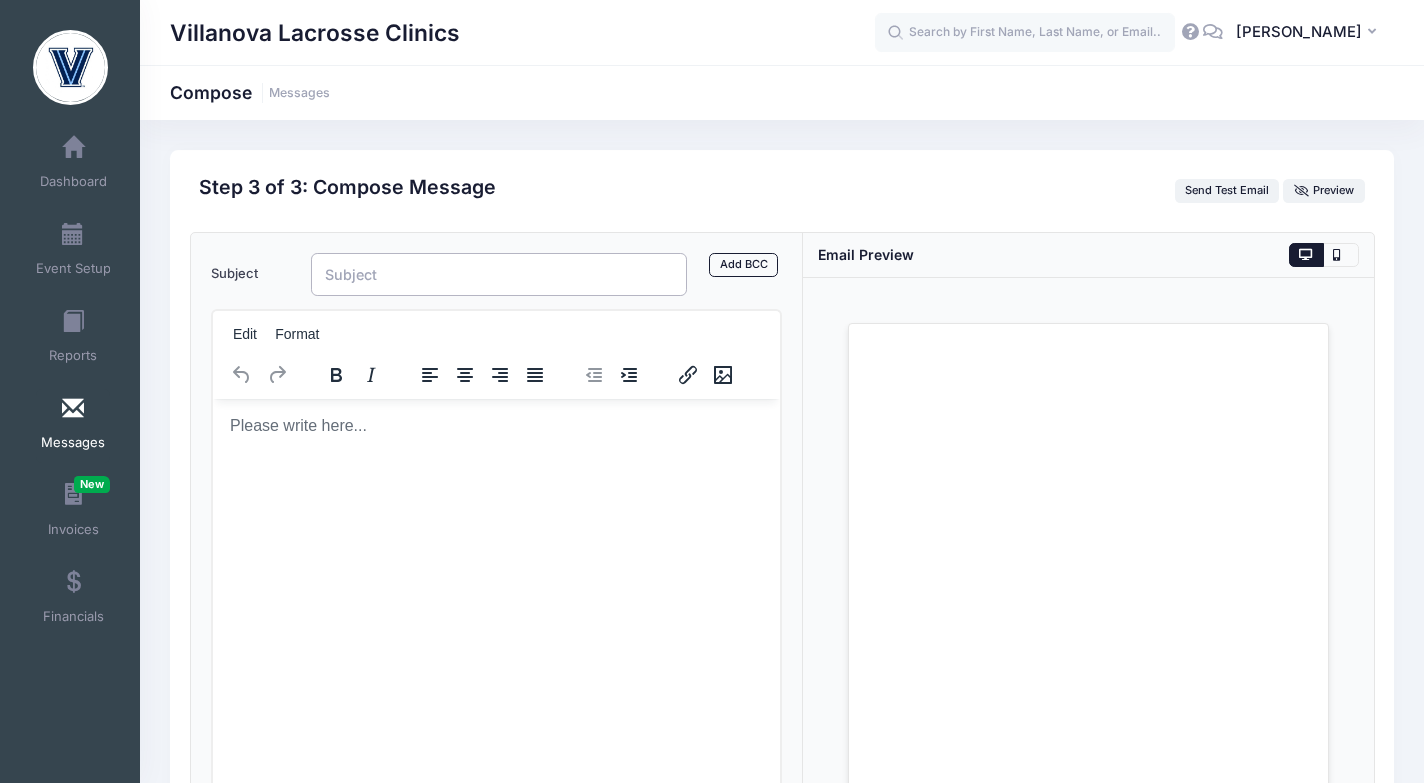 click on "Subject" at bounding box center [499, 274] 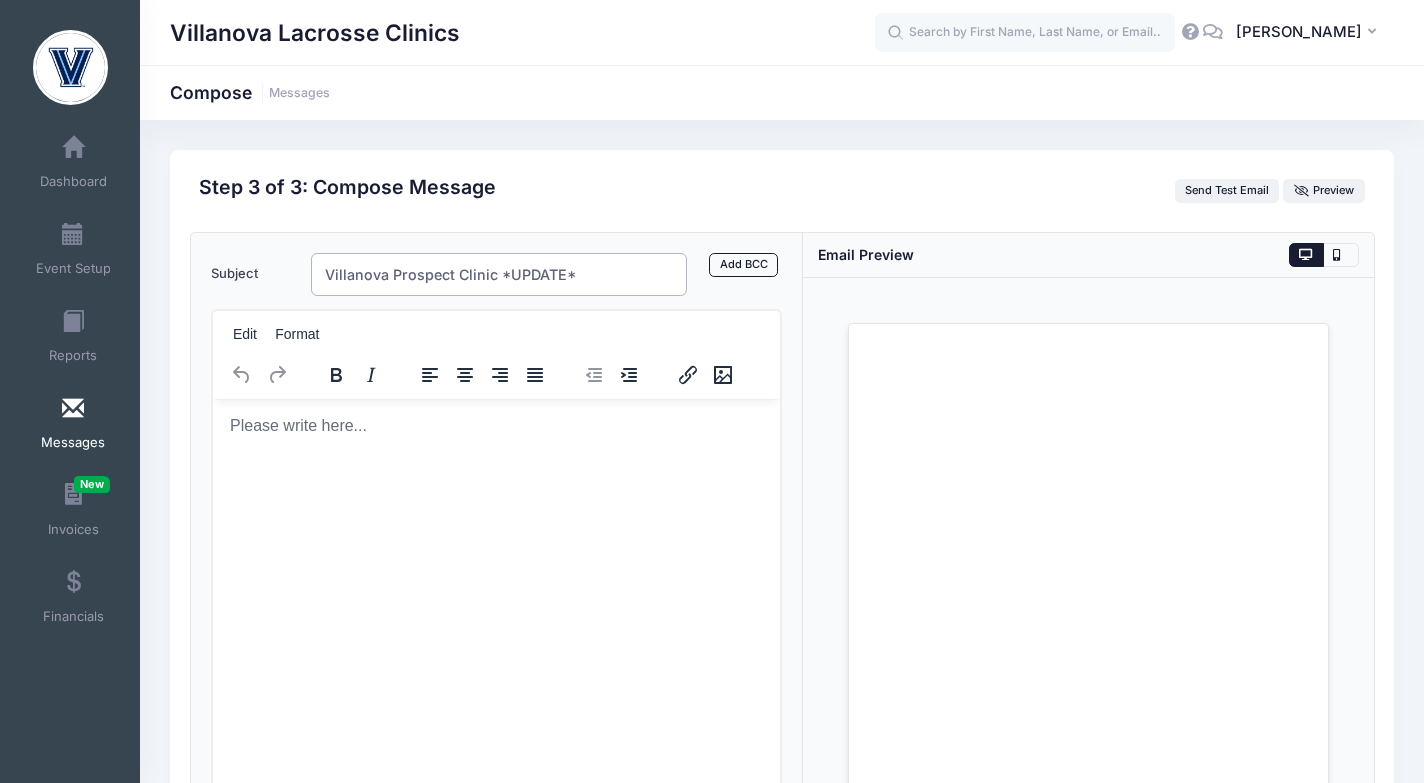 type on "Villanova Prospect Clinic *UPDATE*" 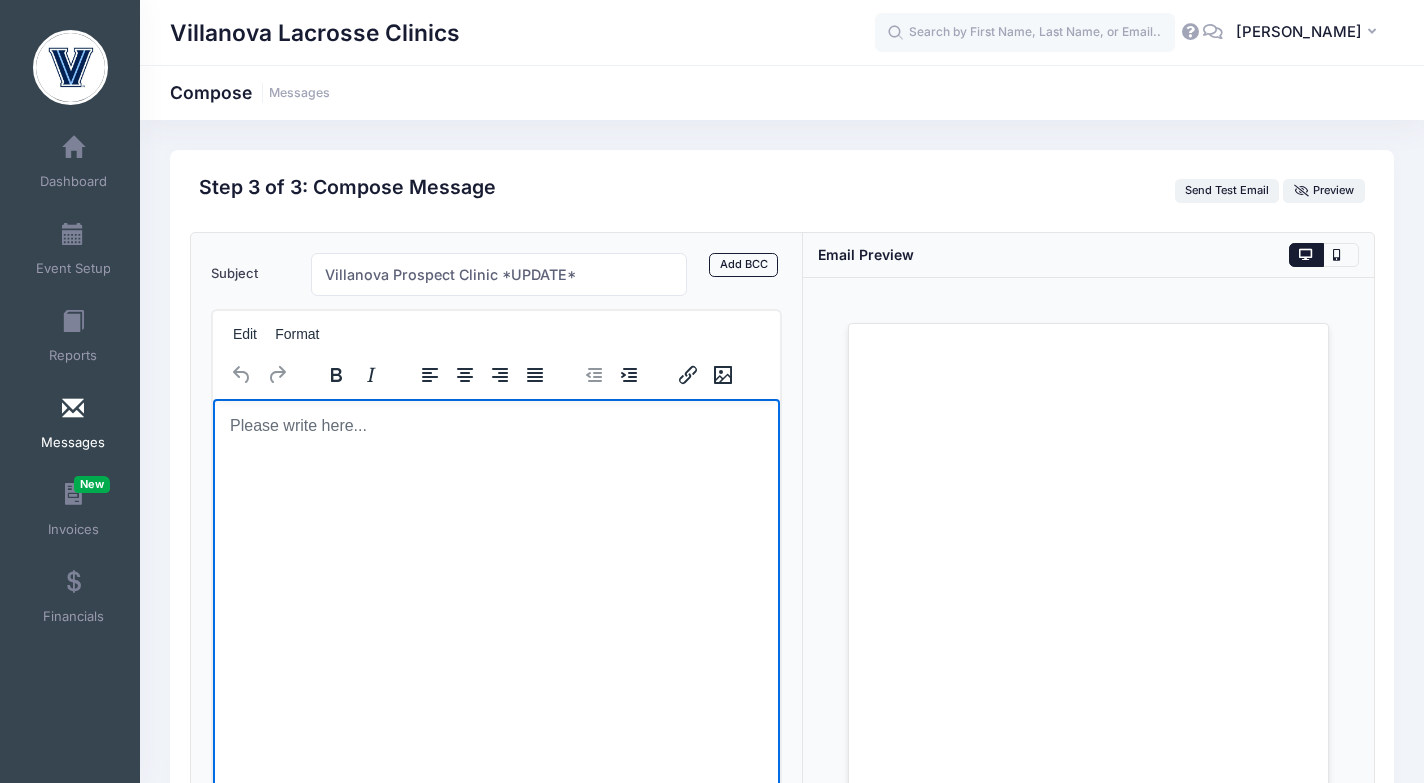 click at bounding box center (495, 425) 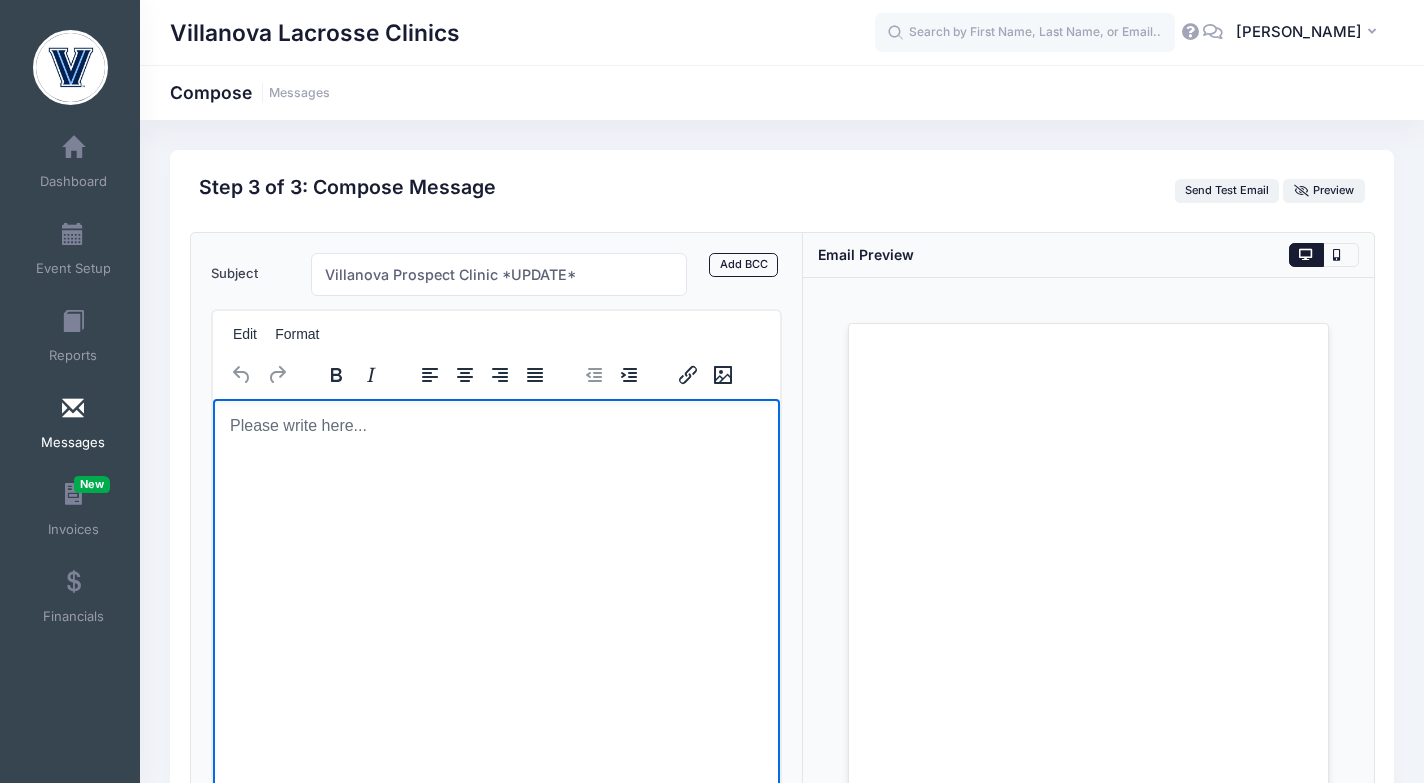 type 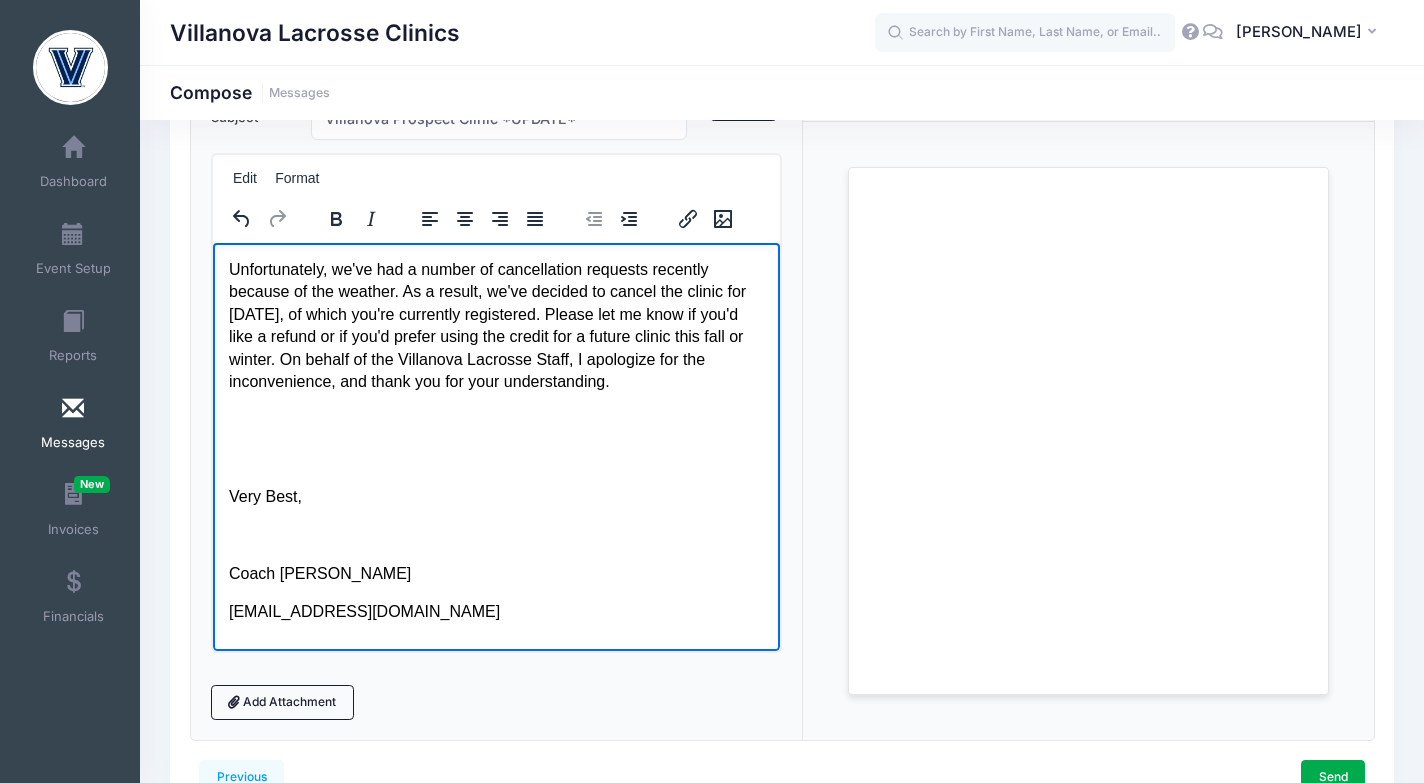 scroll, scrollTop: 178, scrollLeft: 0, axis: vertical 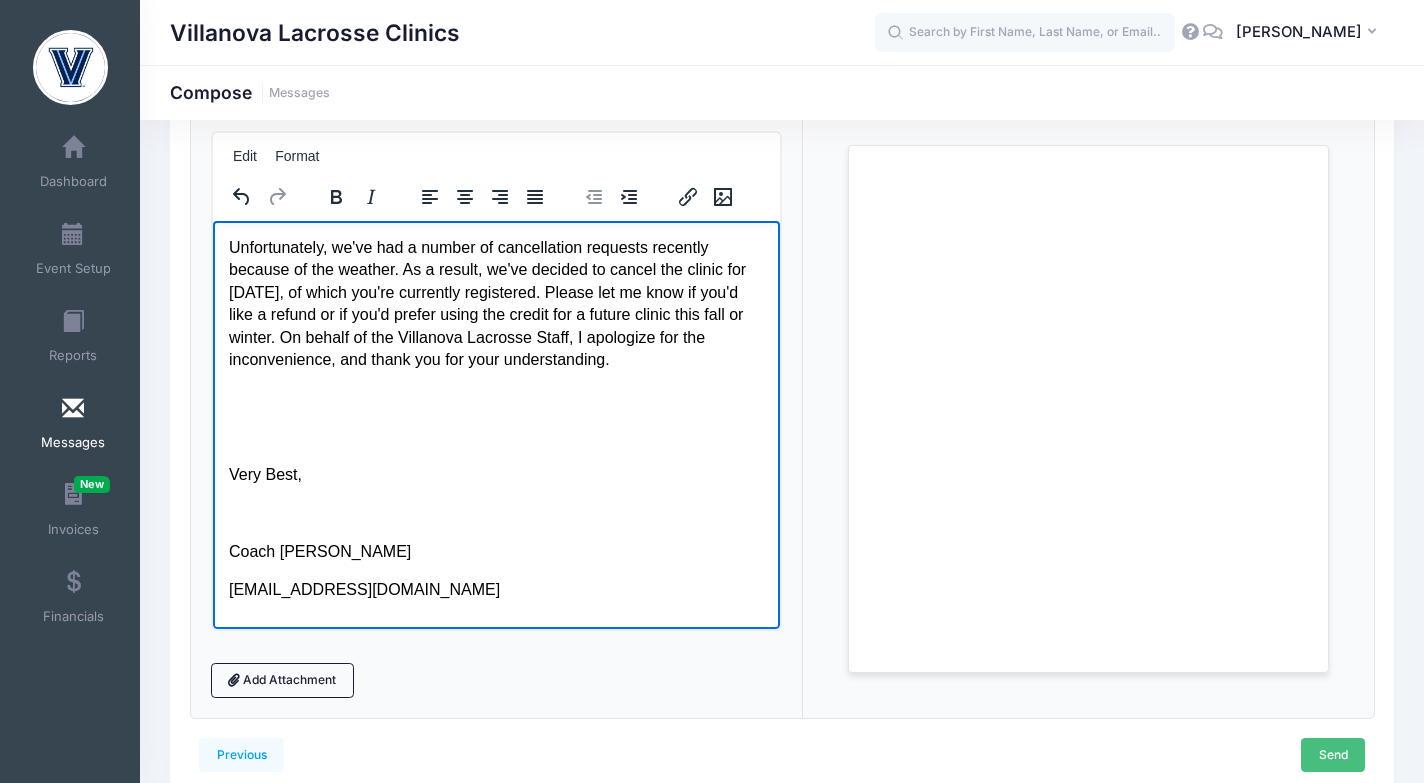 click on "Send" at bounding box center (1333, 755) 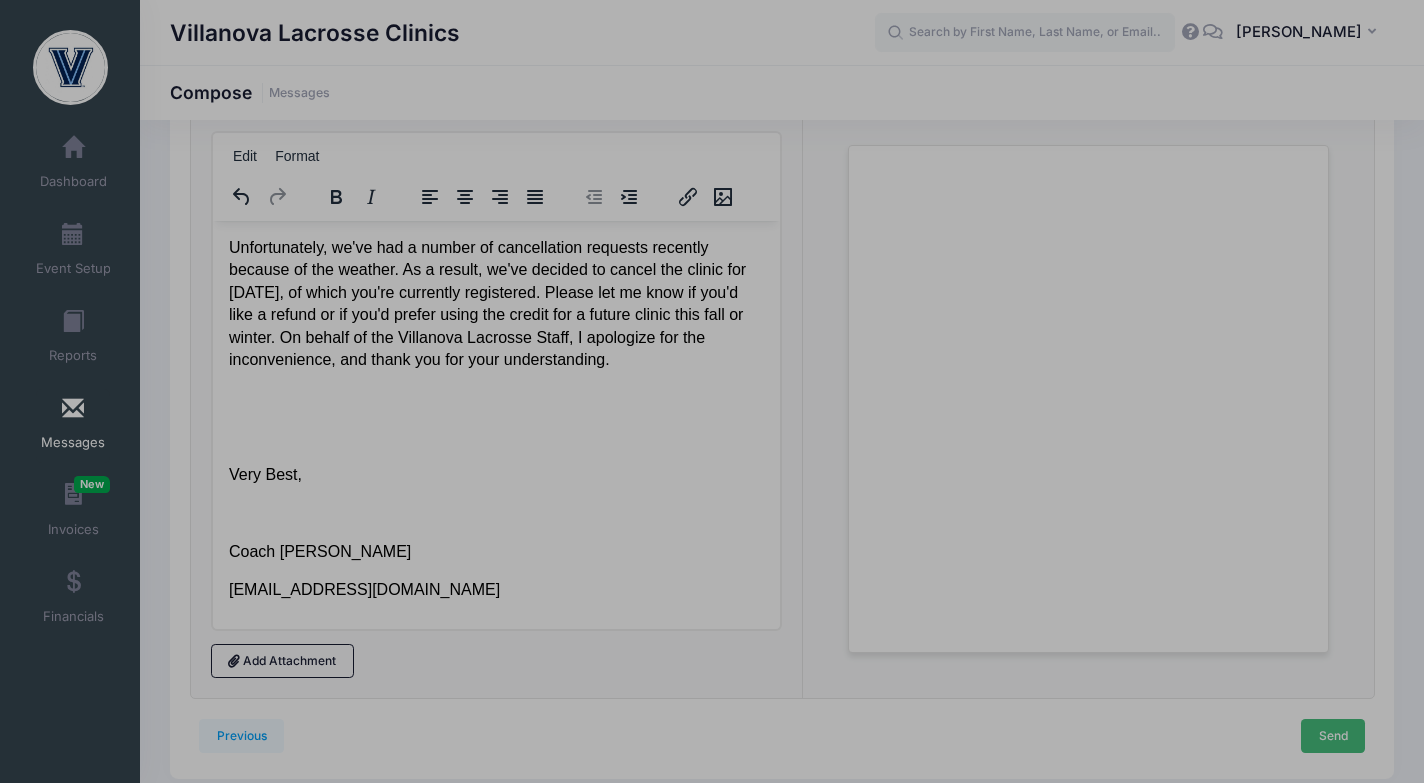 scroll, scrollTop: 0, scrollLeft: 0, axis: both 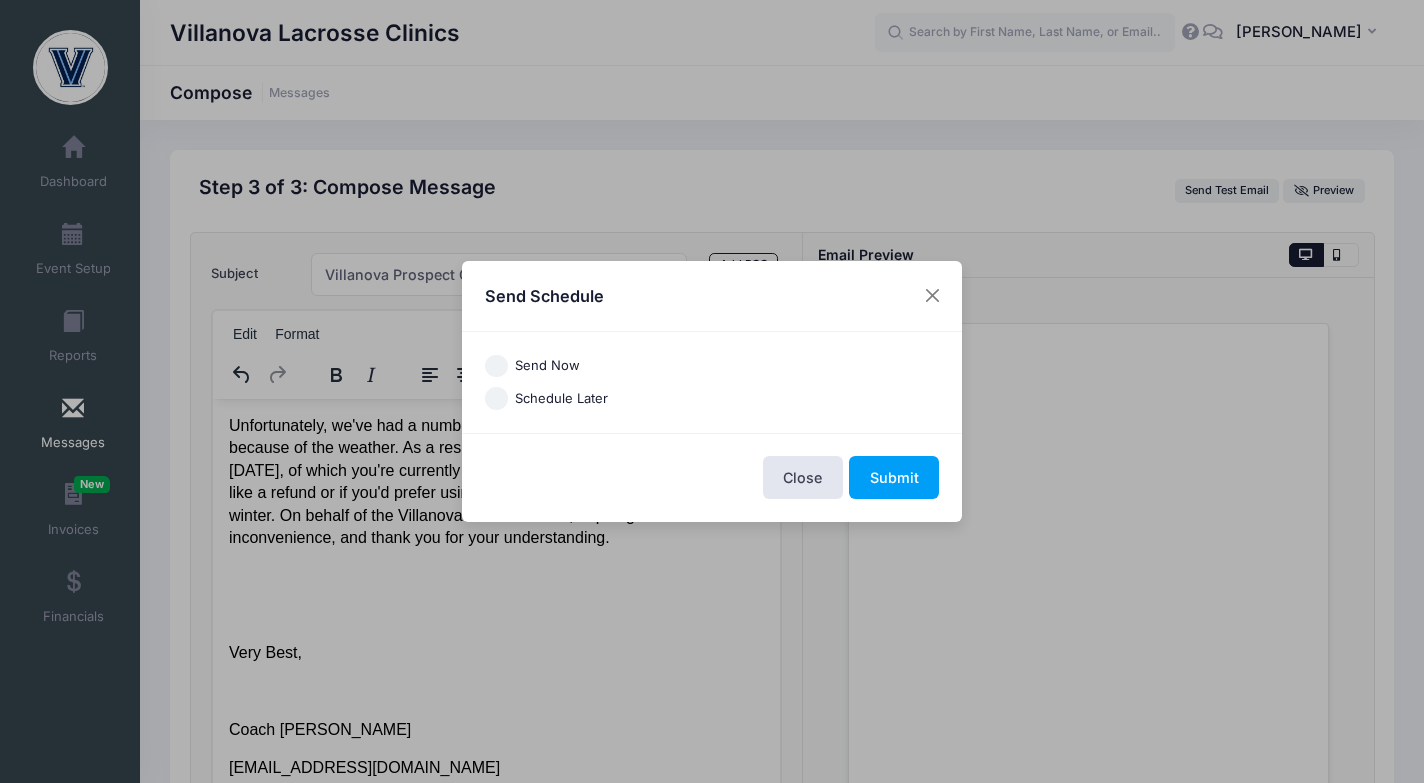 click on "Send Now" at bounding box center [547, 366] 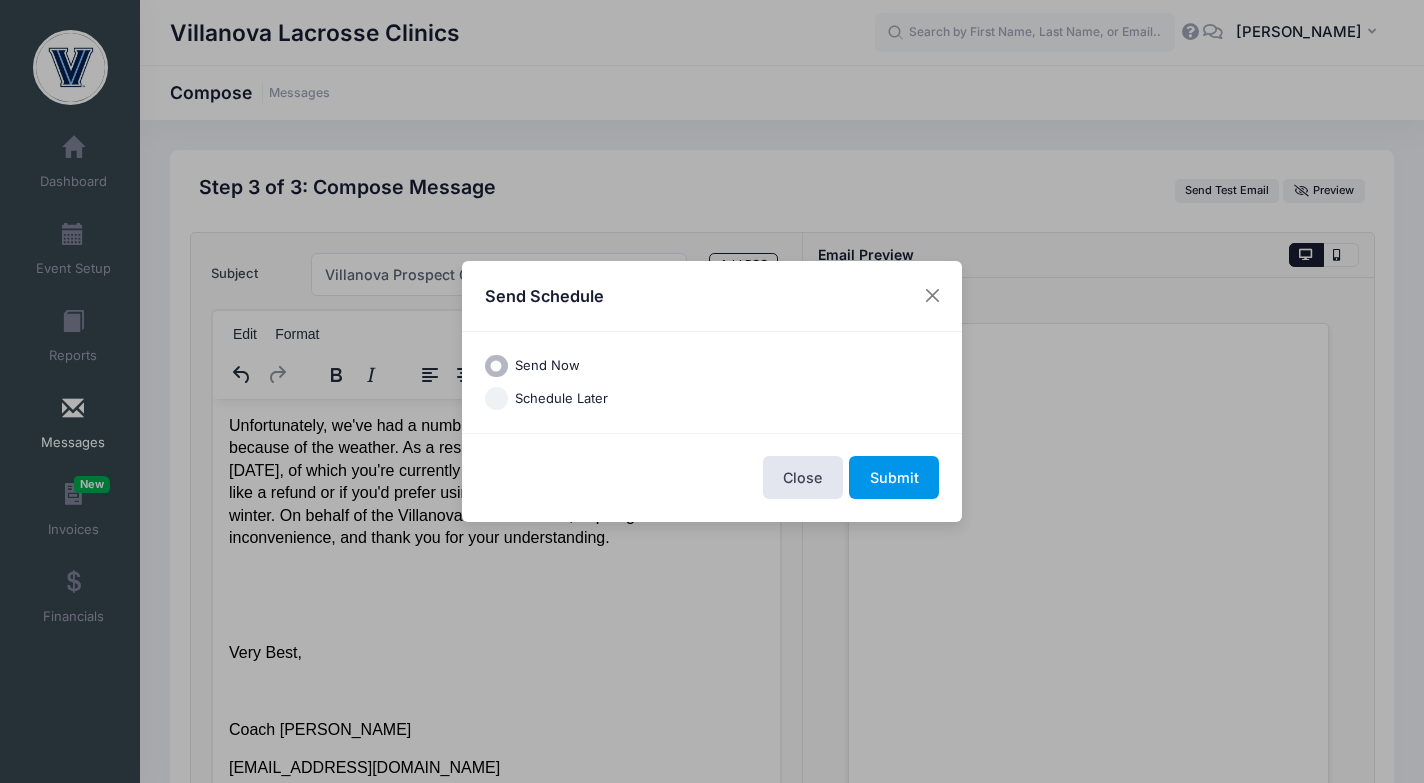 click on "Submit" at bounding box center [894, 477] 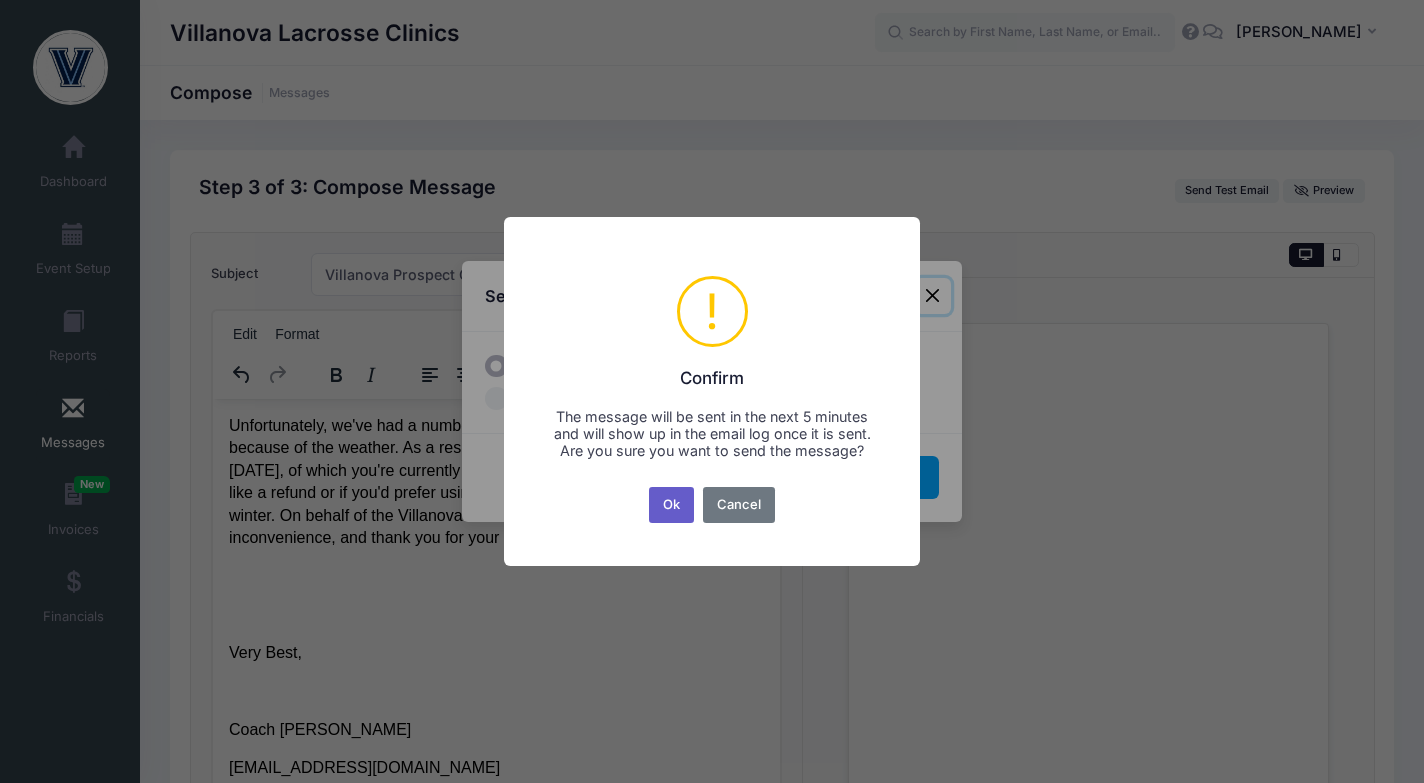 click on "Ok" at bounding box center (672, 505) 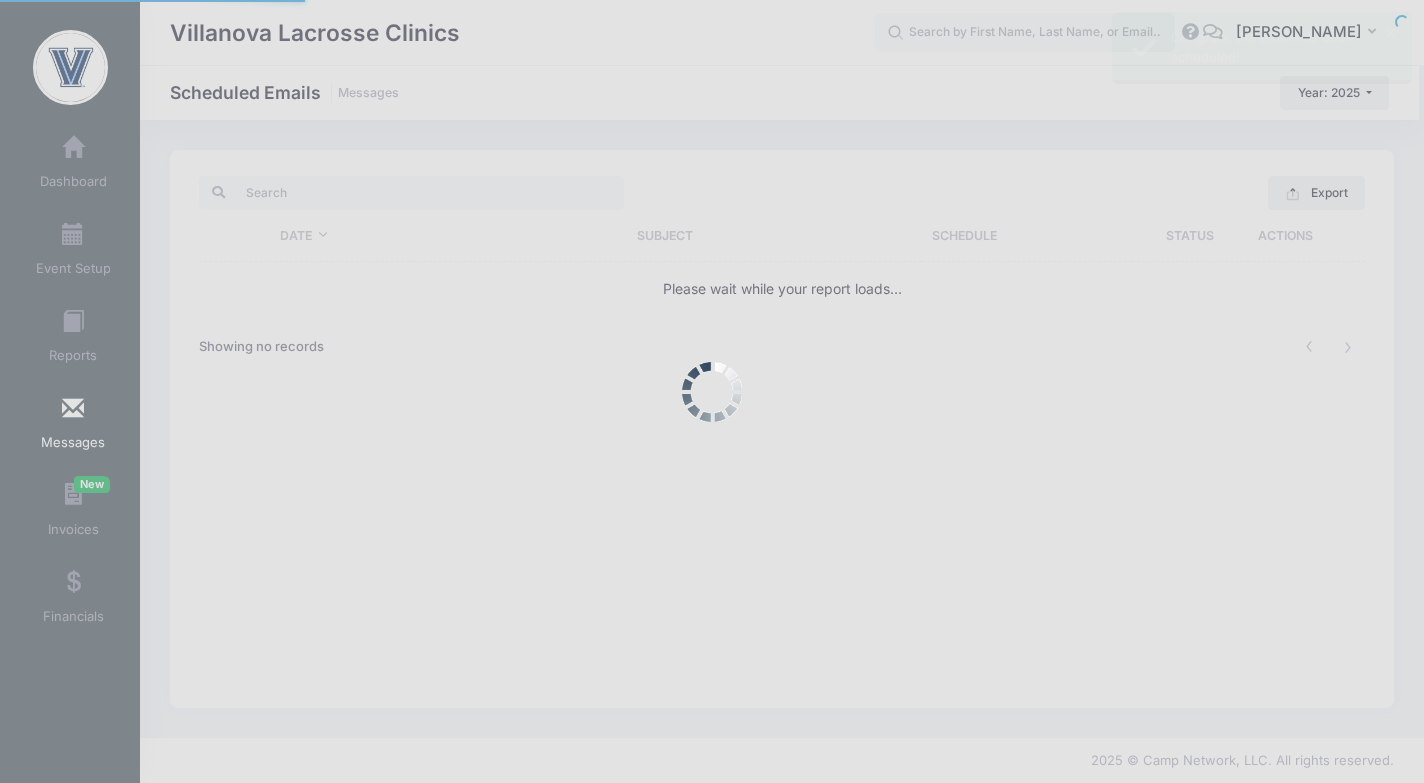 scroll, scrollTop: 0, scrollLeft: 0, axis: both 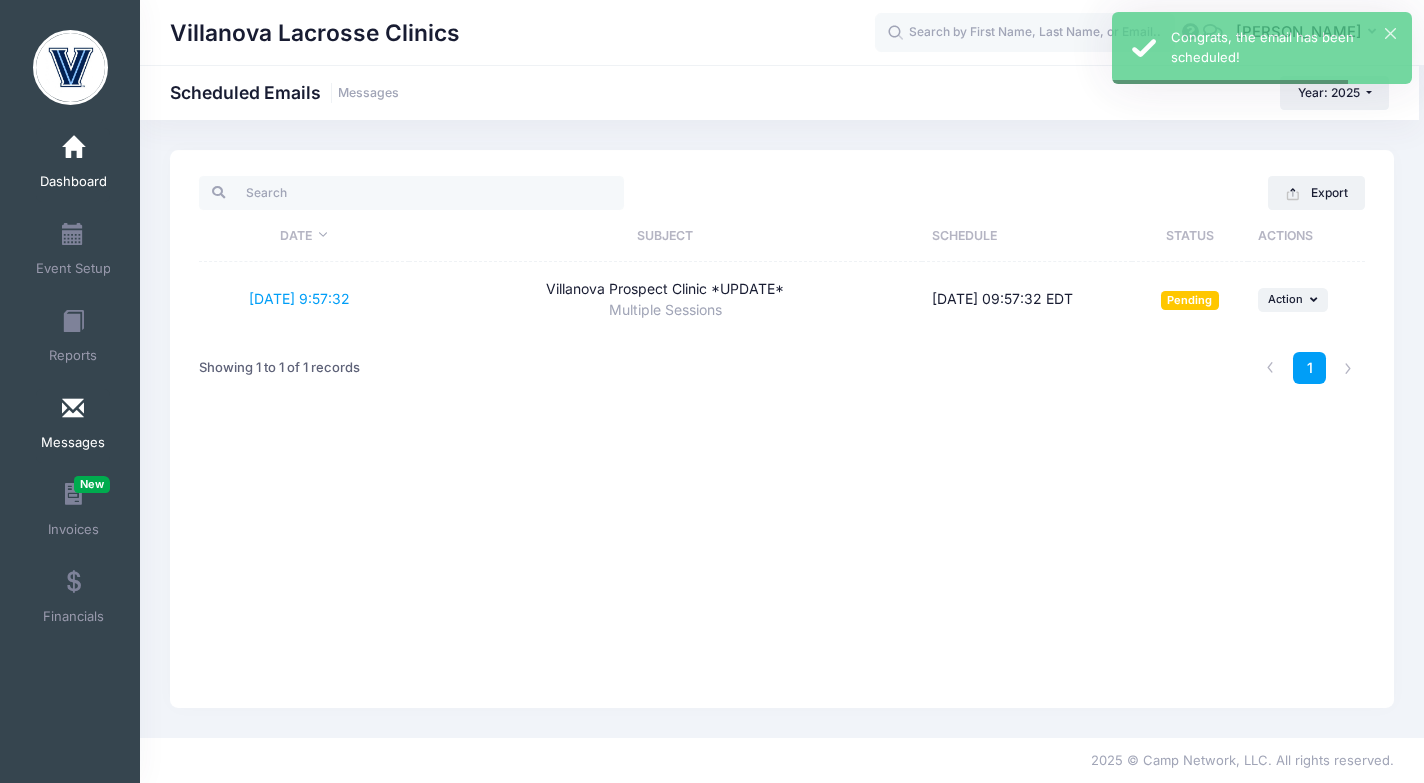 click at bounding box center (73, 148) 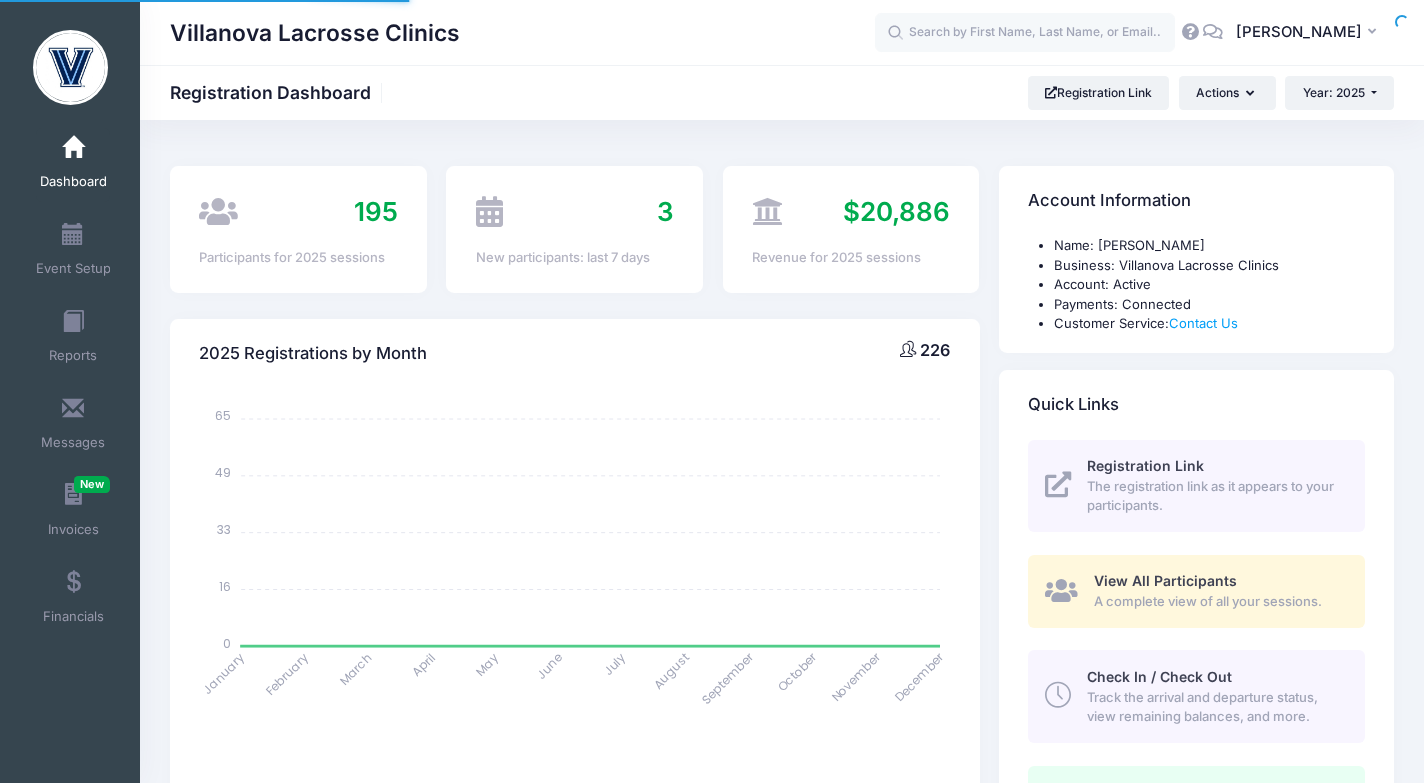 scroll, scrollTop: 0, scrollLeft: 0, axis: both 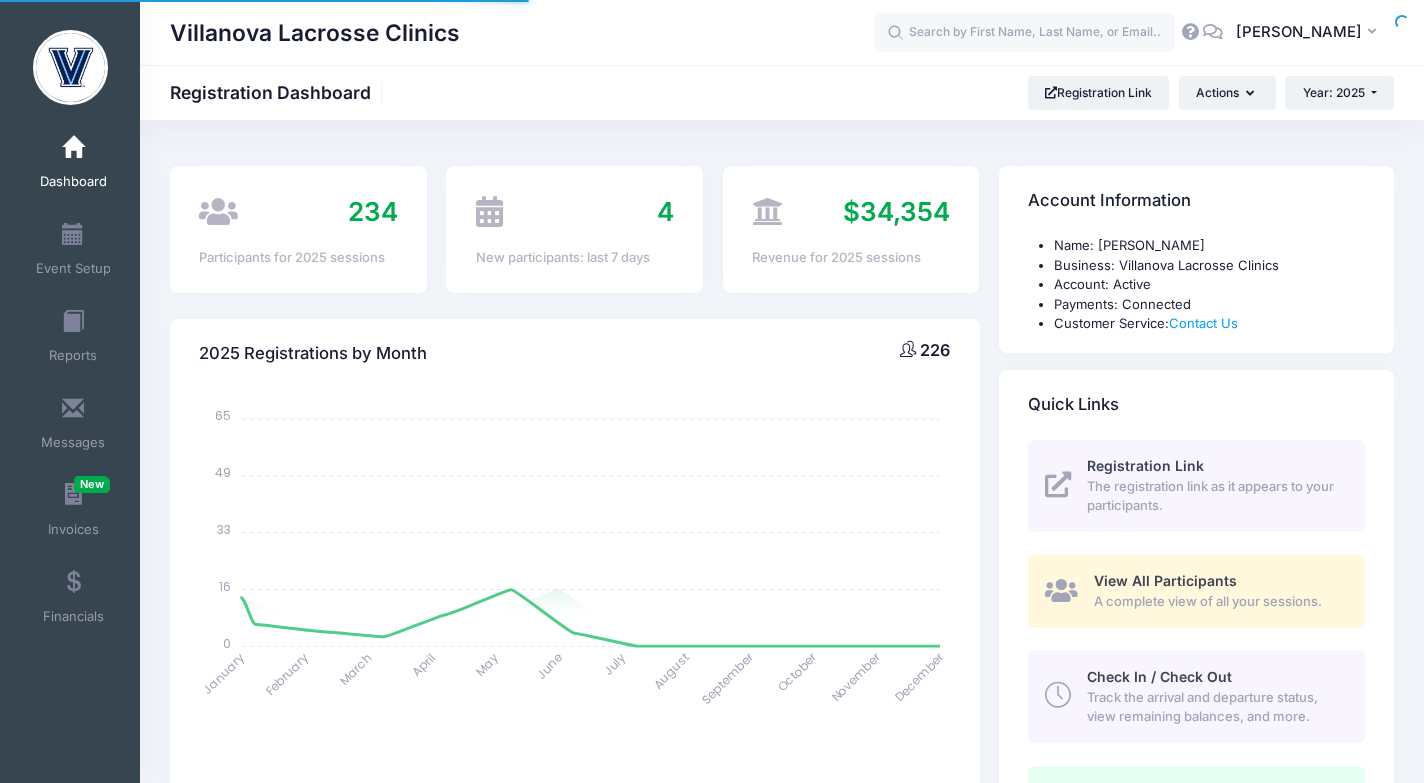select 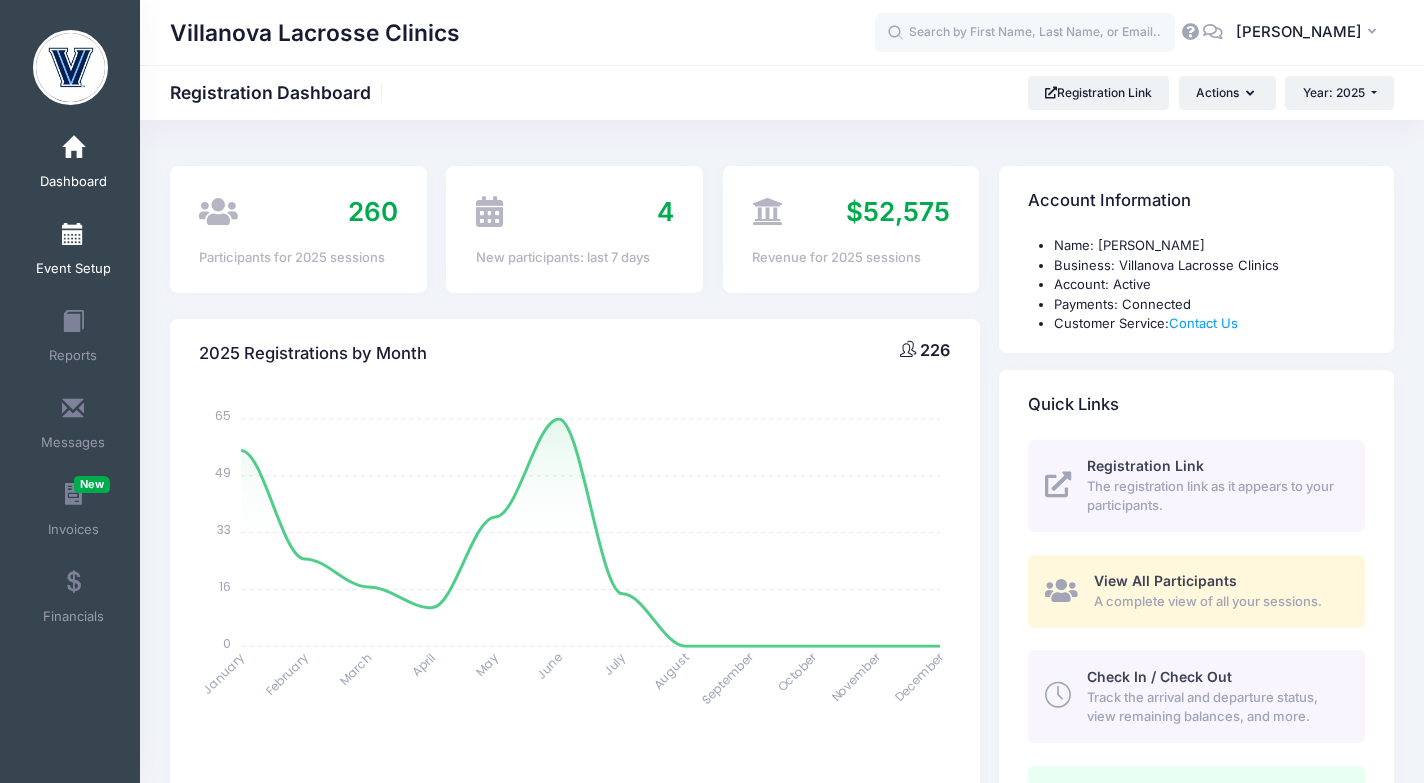 click at bounding box center [73, 235] 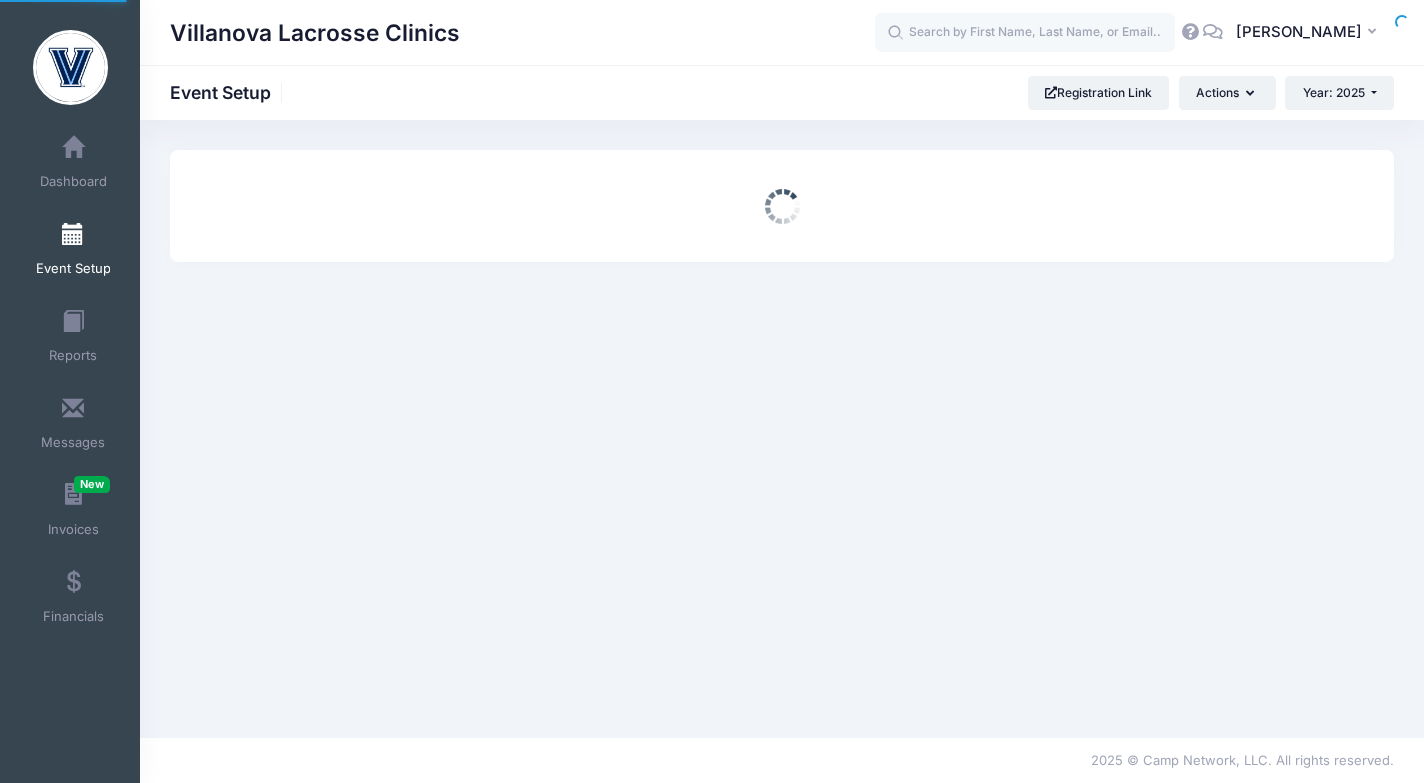 scroll, scrollTop: 0, scrollLeft: 0, axis: both 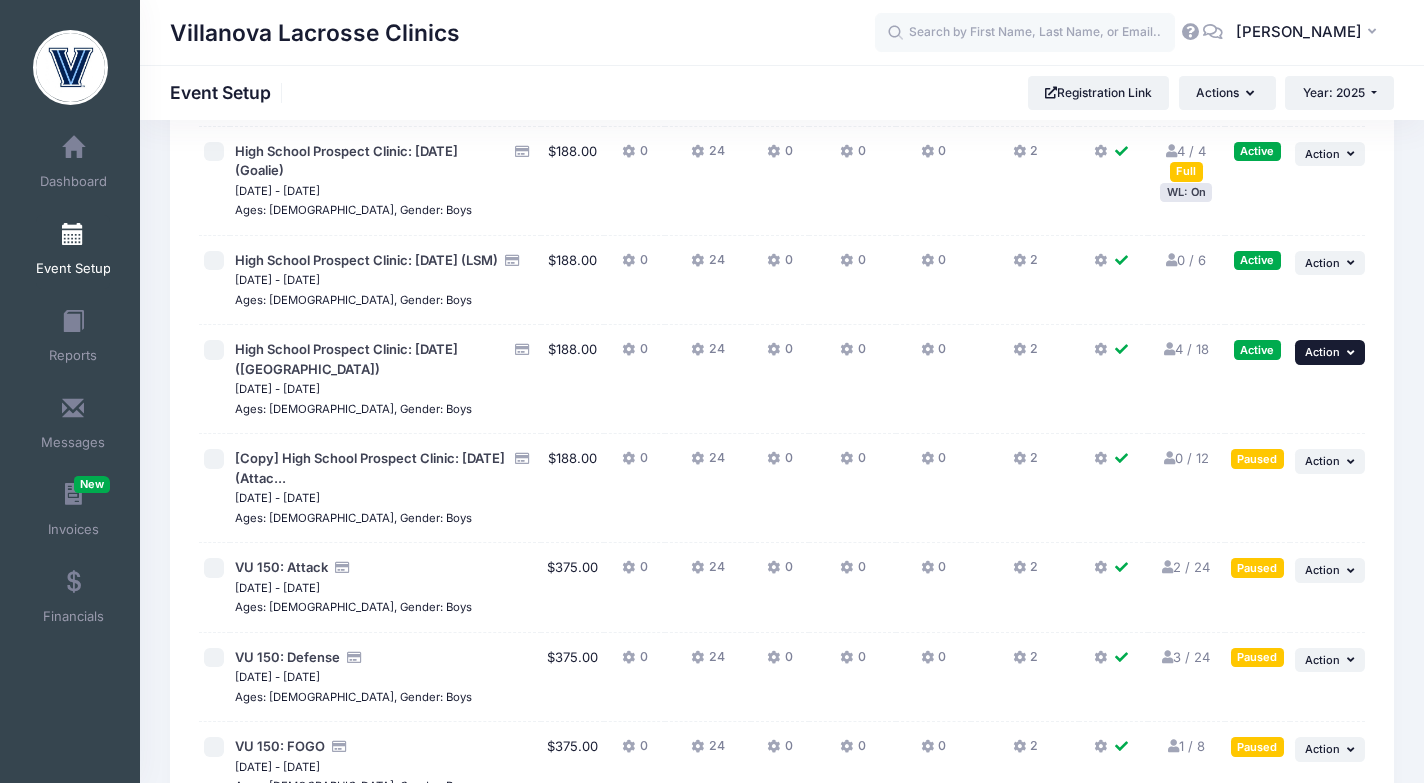 click at bounding box center [1353, 352] 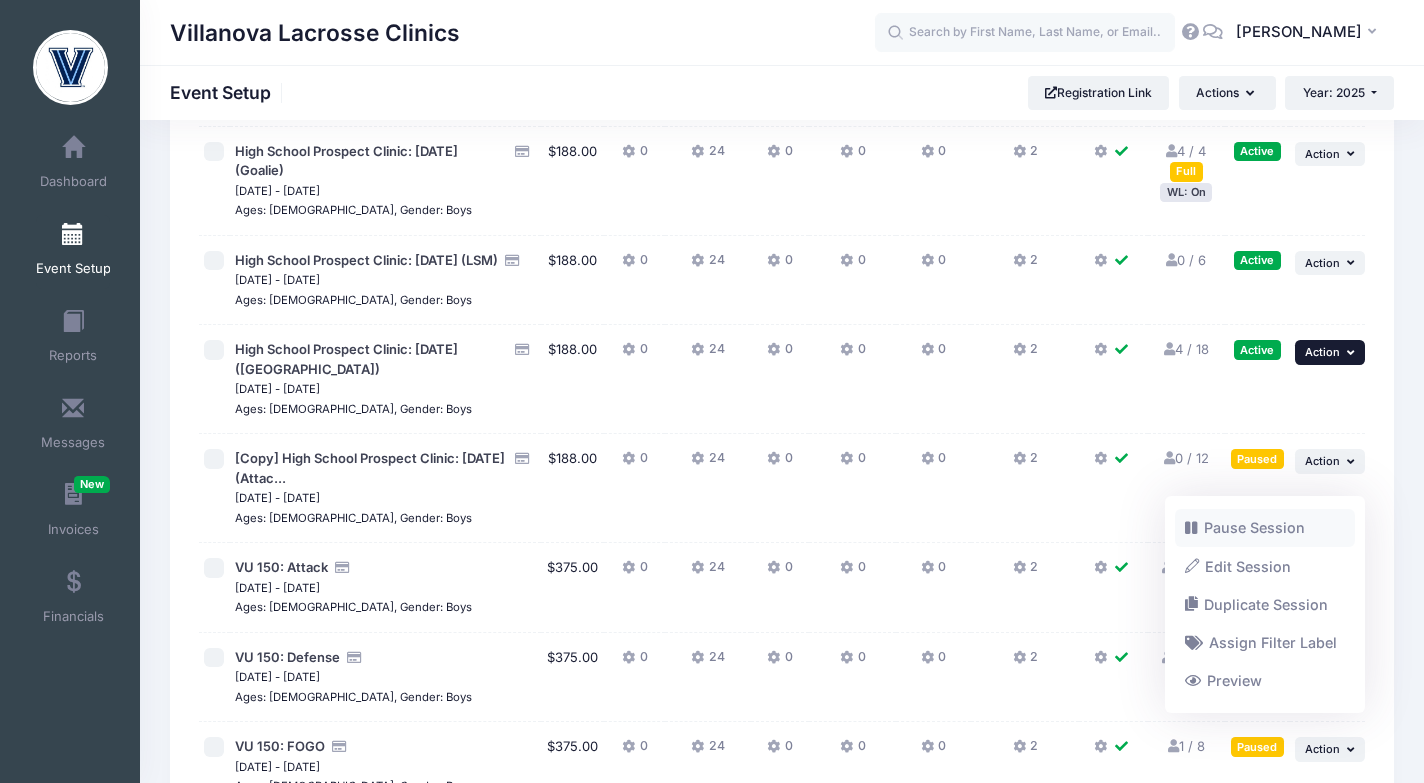 click on "Pause Session" at bounding box center (1265, 528) 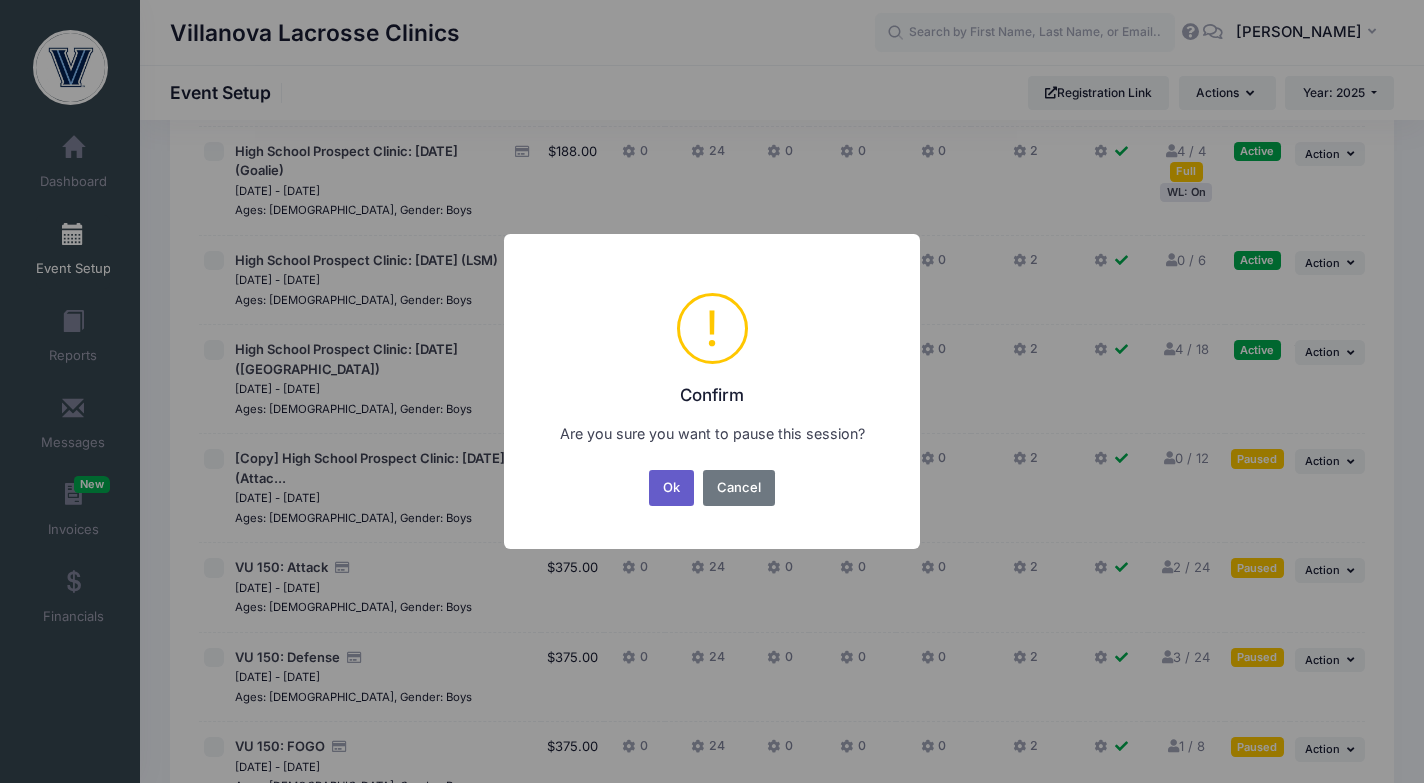 click on "Ok" at bounding box center (672, 488) 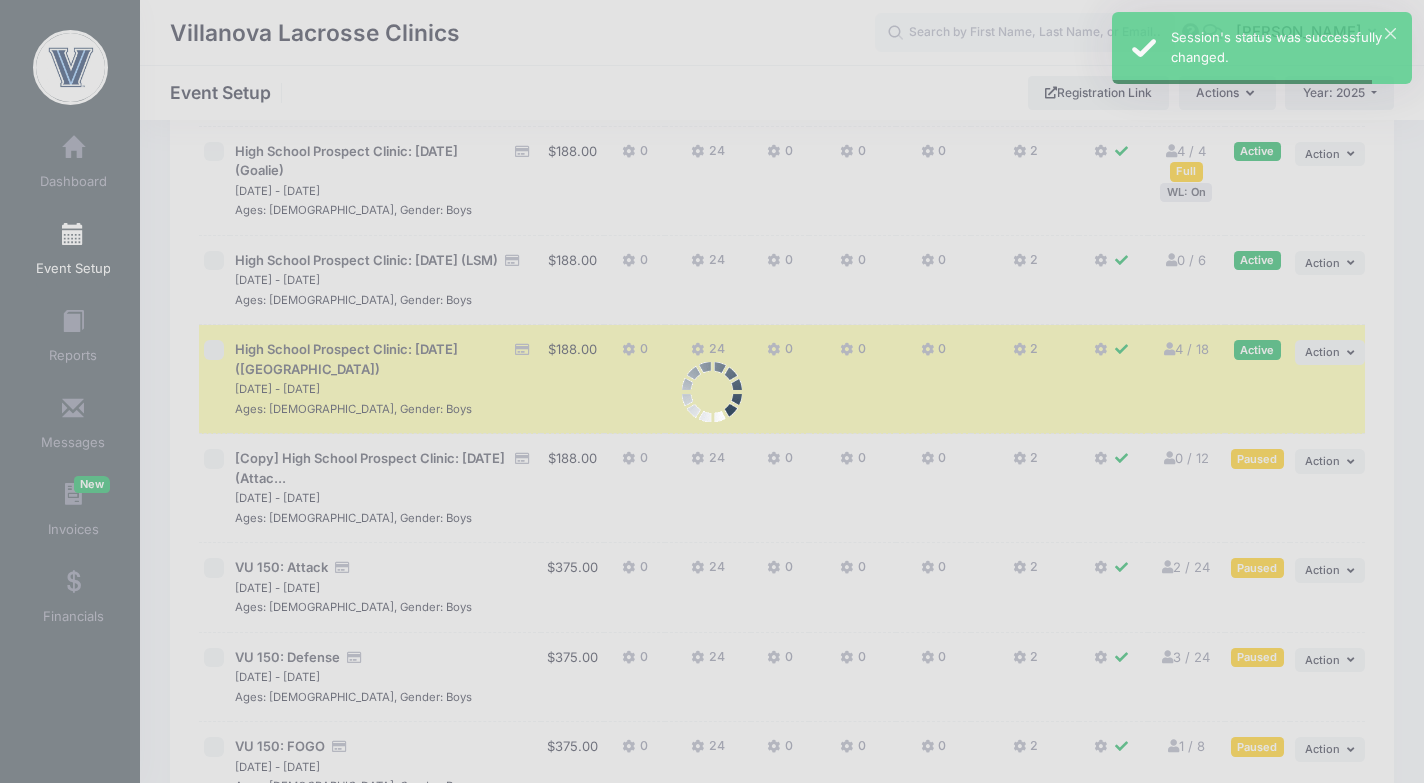 click at bounding box center (712, 391) 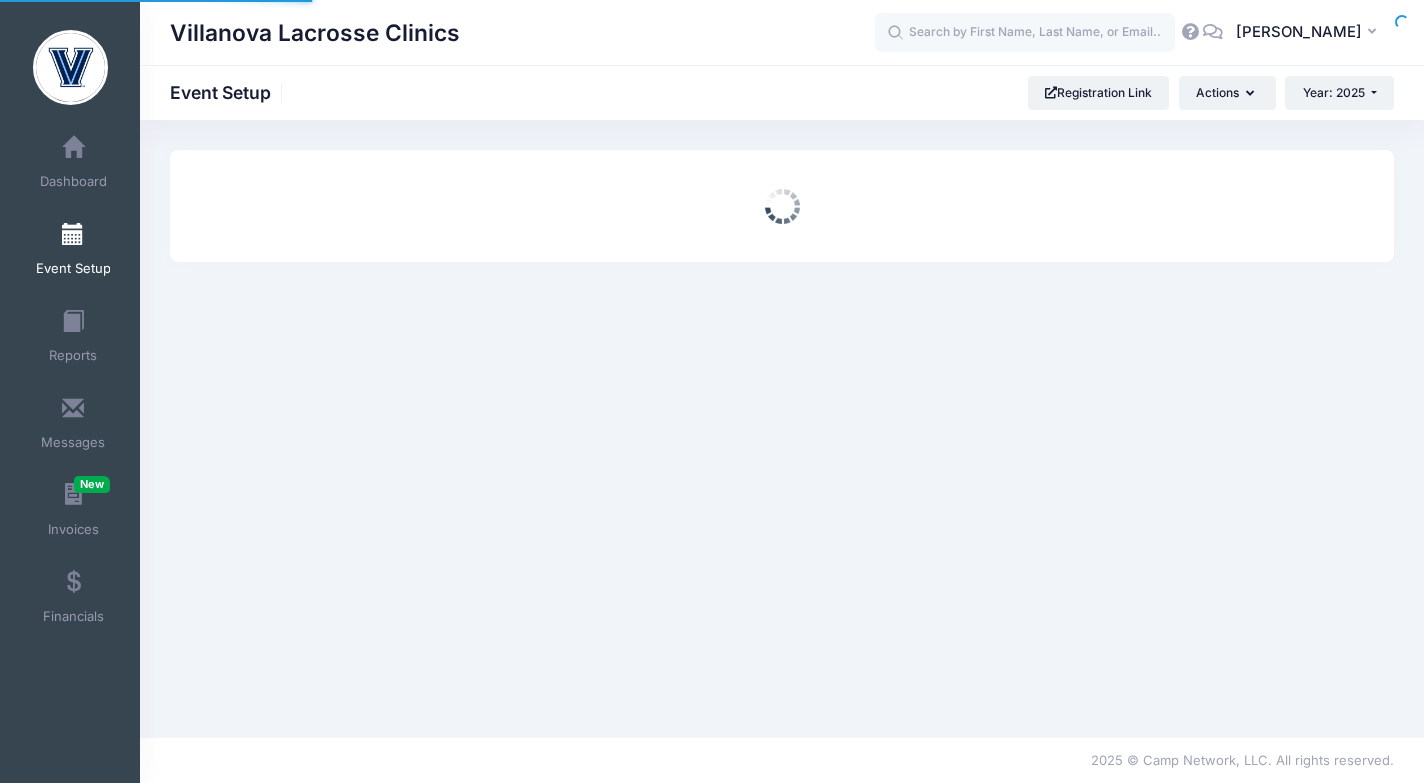 scroll, scrollTop: 0, scrollLeft: 0, axis: both 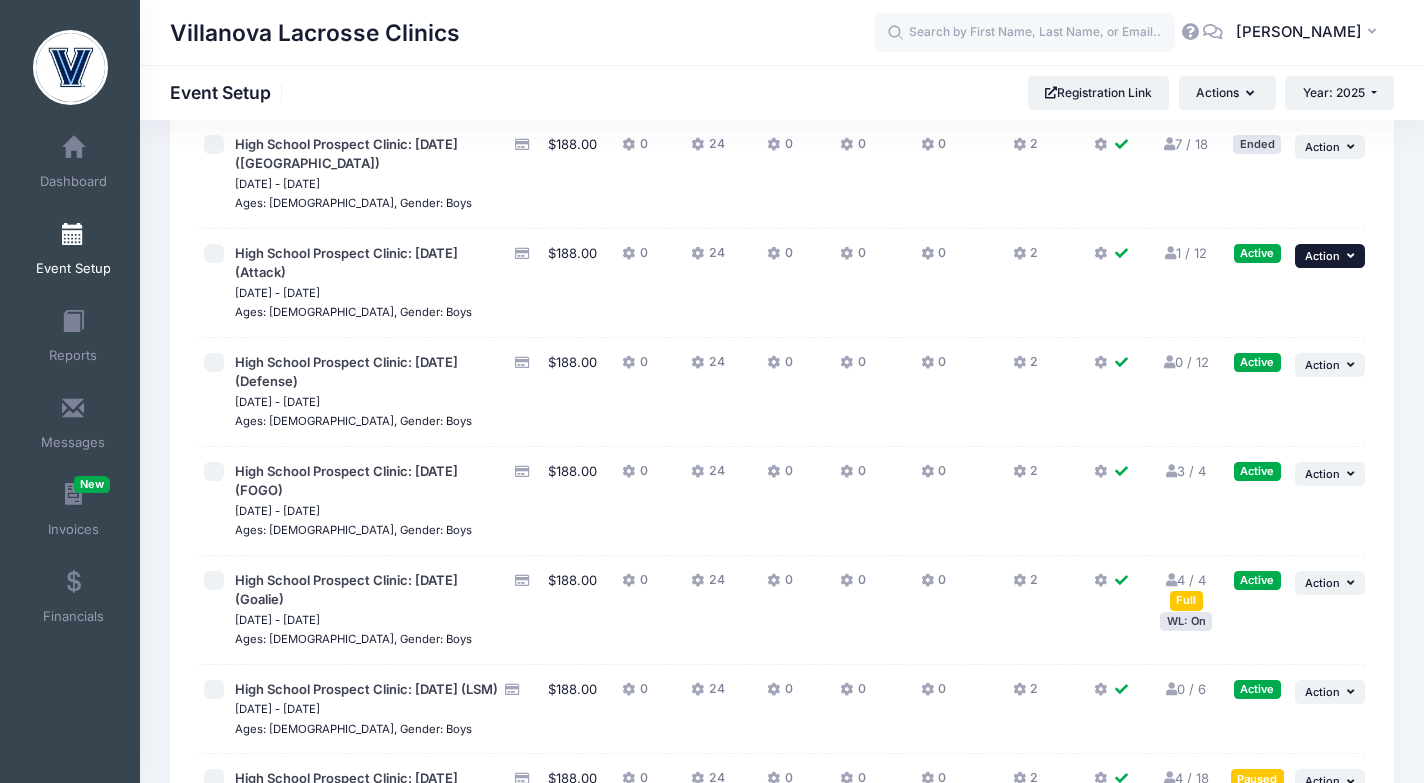 click at bounding box center (1353, 255) 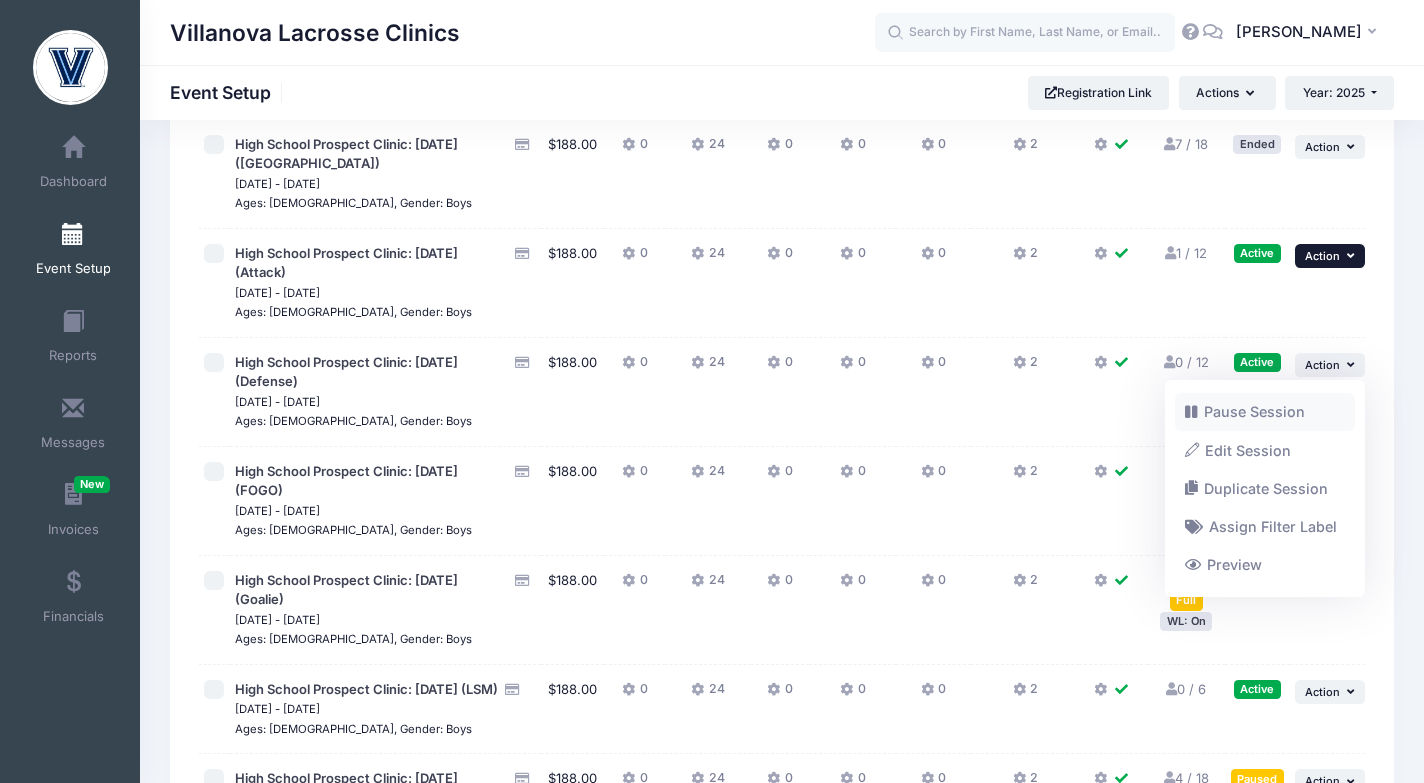 click on "Pause Session" at bounding box center (1265, 412) 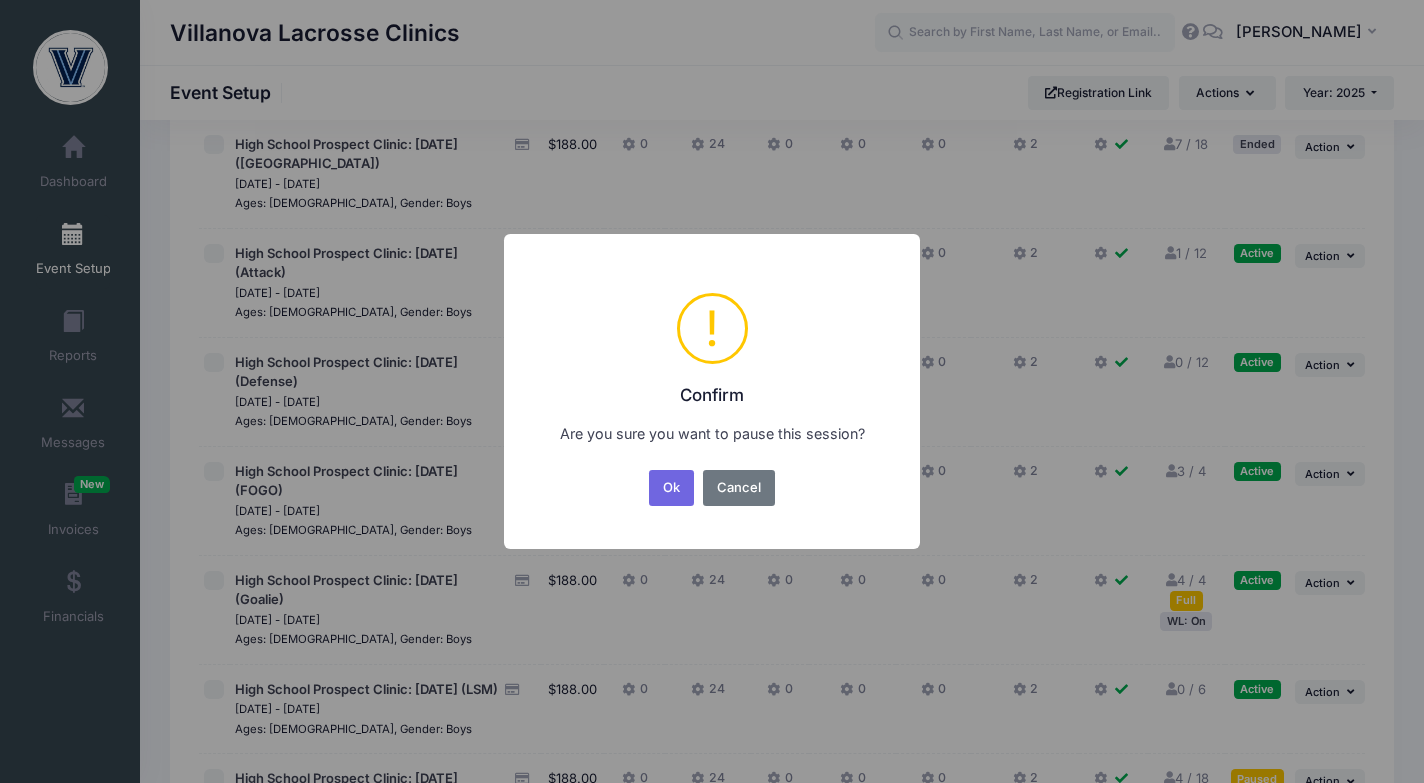 click on "Ok No Cancel" at bounding box center [712, 488] 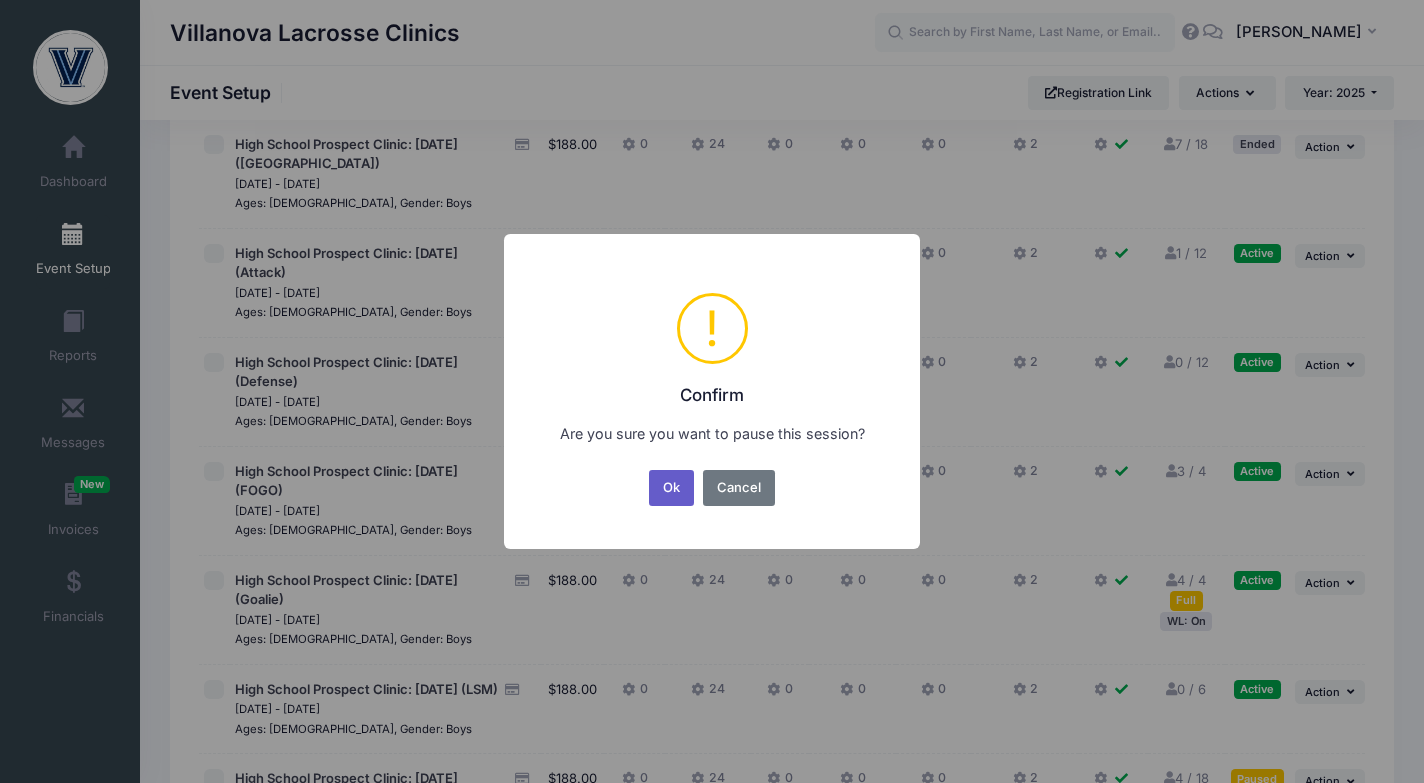 click on "Ok" at bounding box center [672, 488] 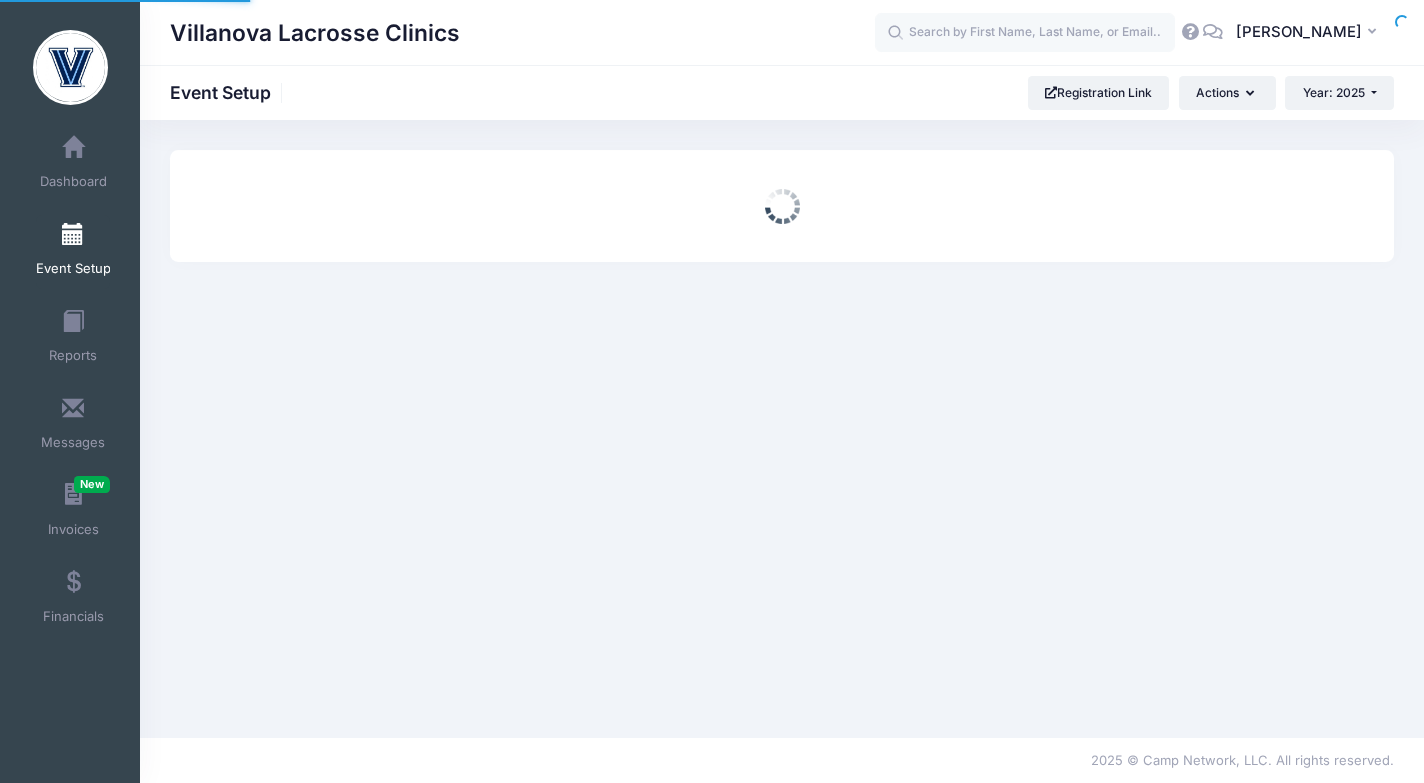 scroll, scrollTop: 0, scrollLeft: 0, axis: both 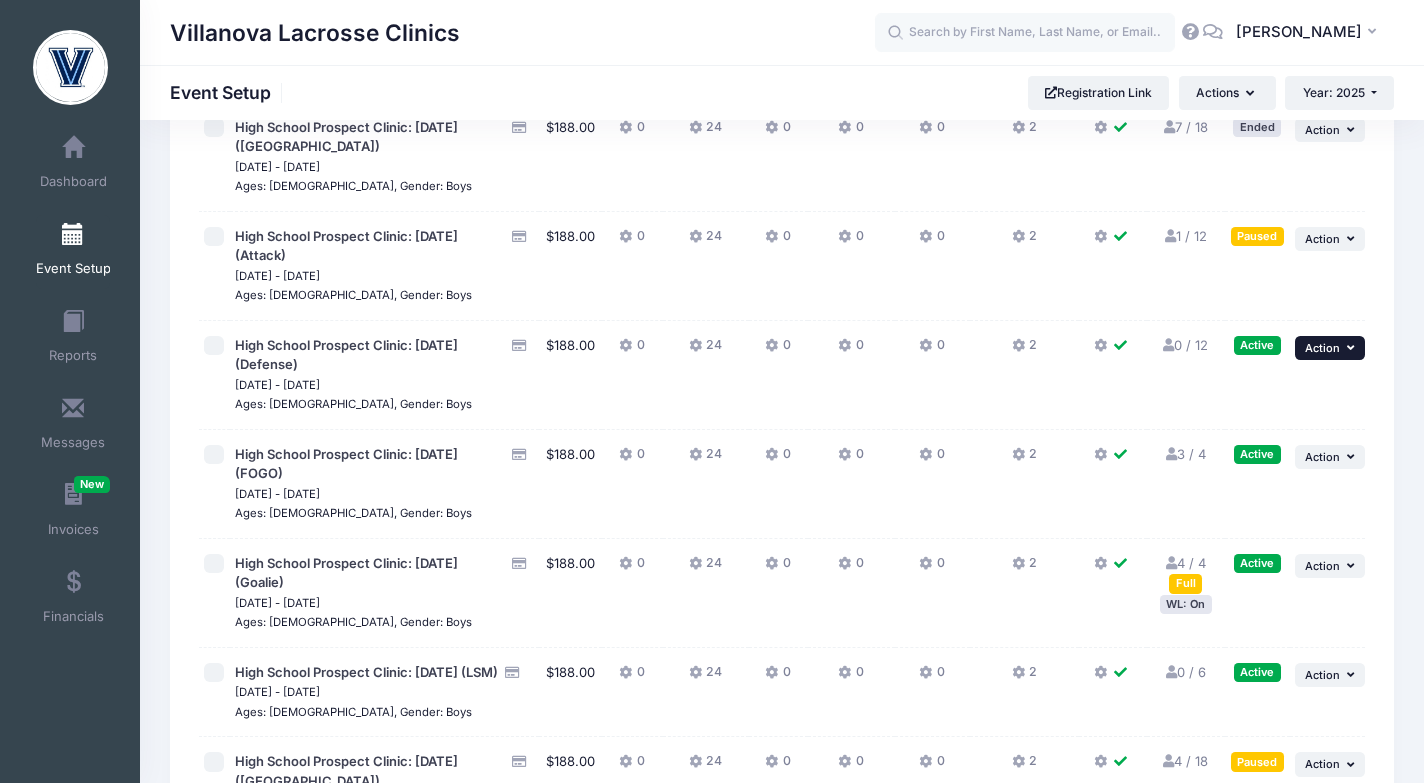 click on "... Action" at bounding box center (1330, 348) 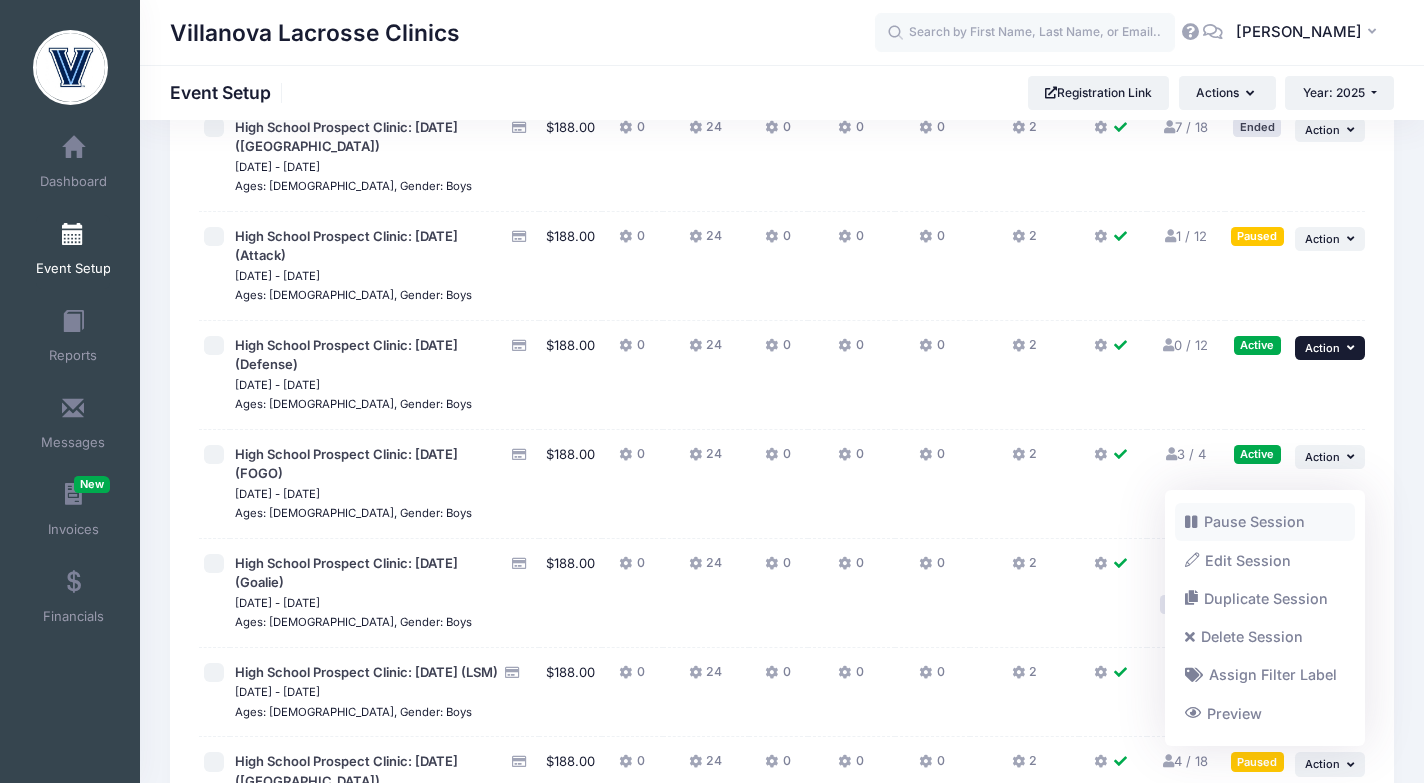 click on "Pause Session" at bounding box center (1265, 522) 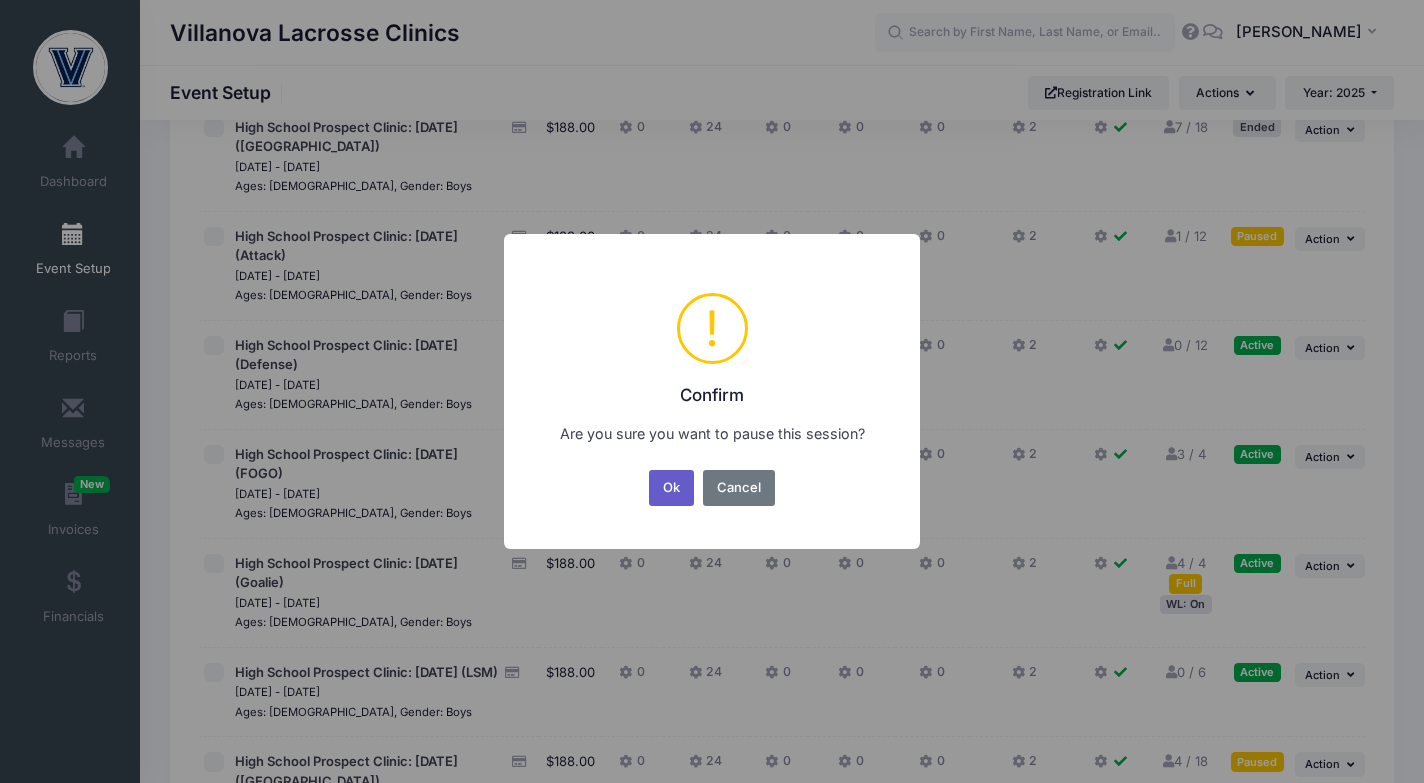 click on "Ok" at bounding box center [672, 488] 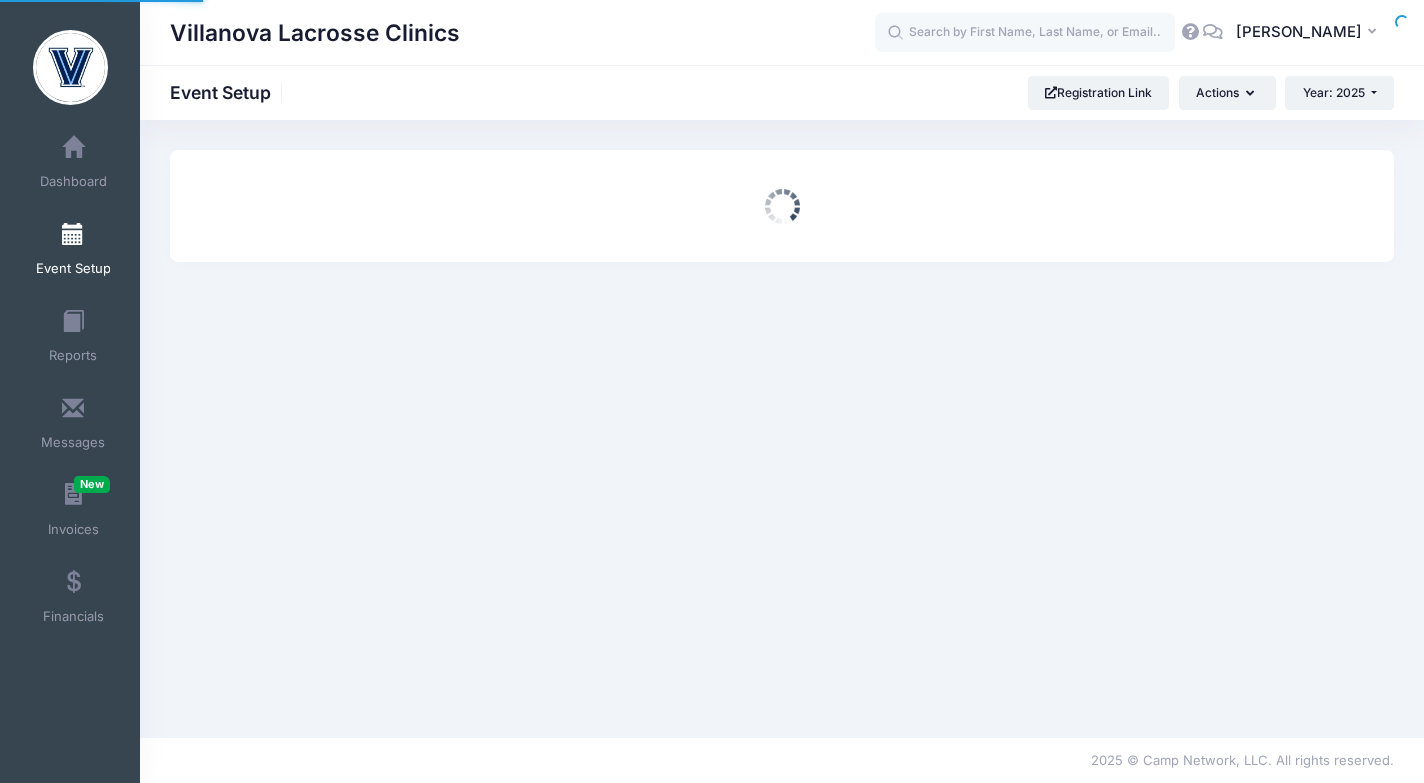 scroll, scrollTop: 0, scrollLeft: 0, axis: both 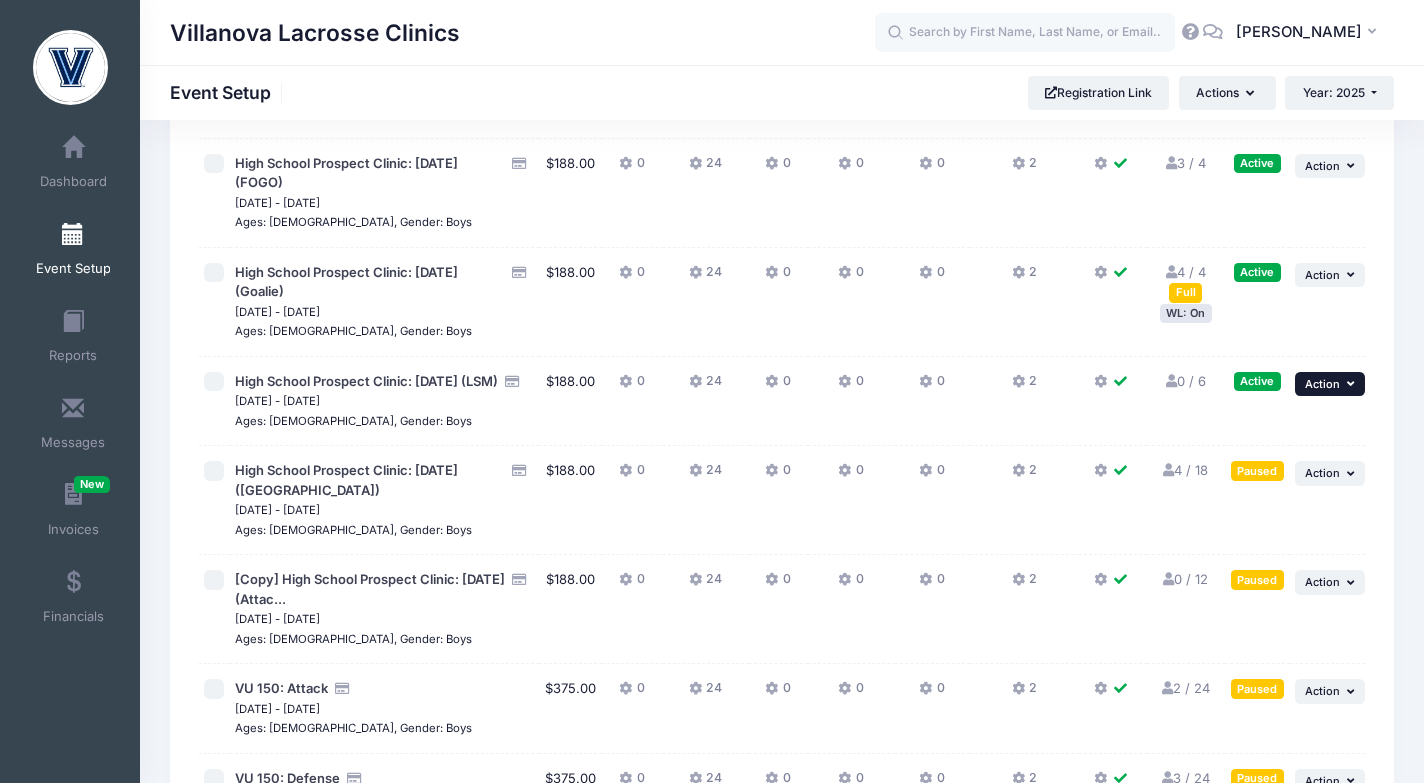 click on "Action" at bounding box center [1322, 384] 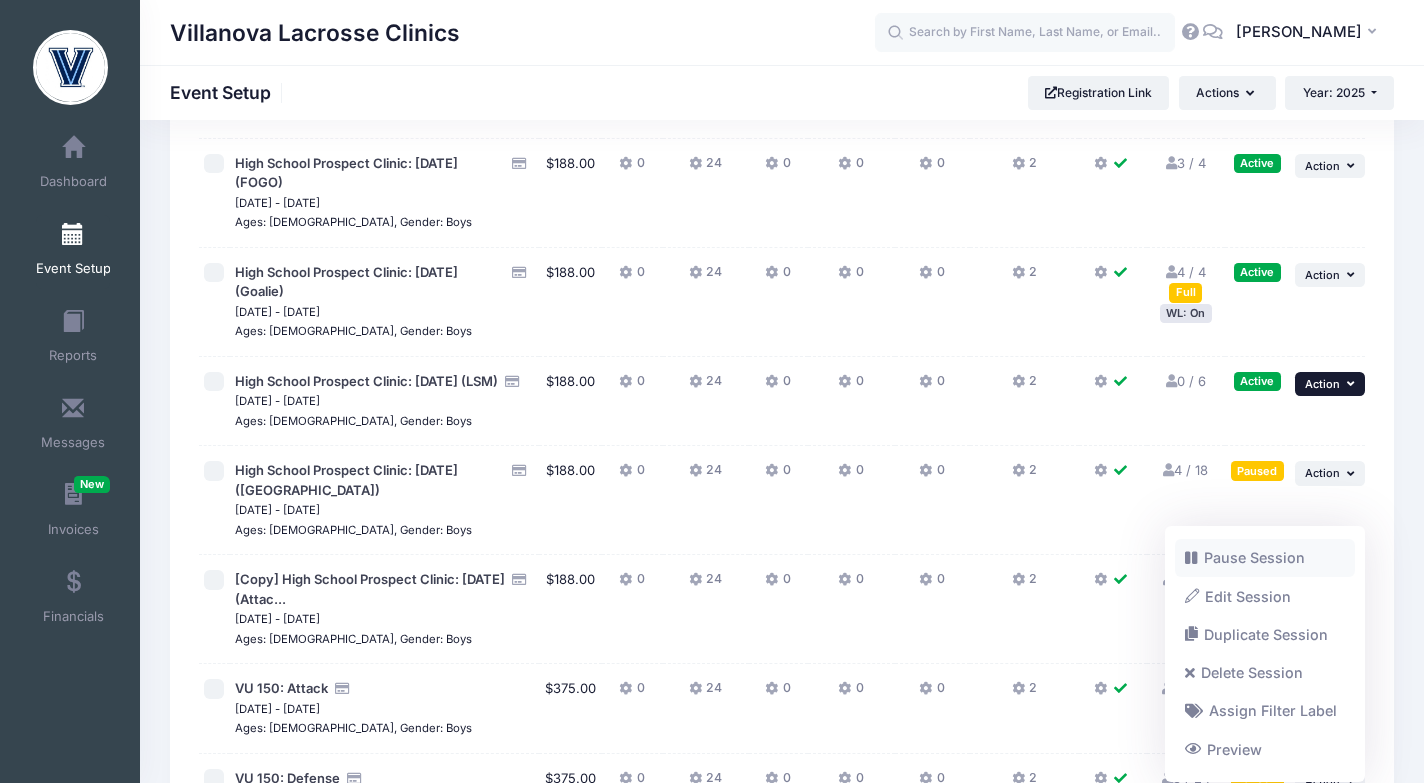 click on "Pause Session" at bounding box center [1265, 558] 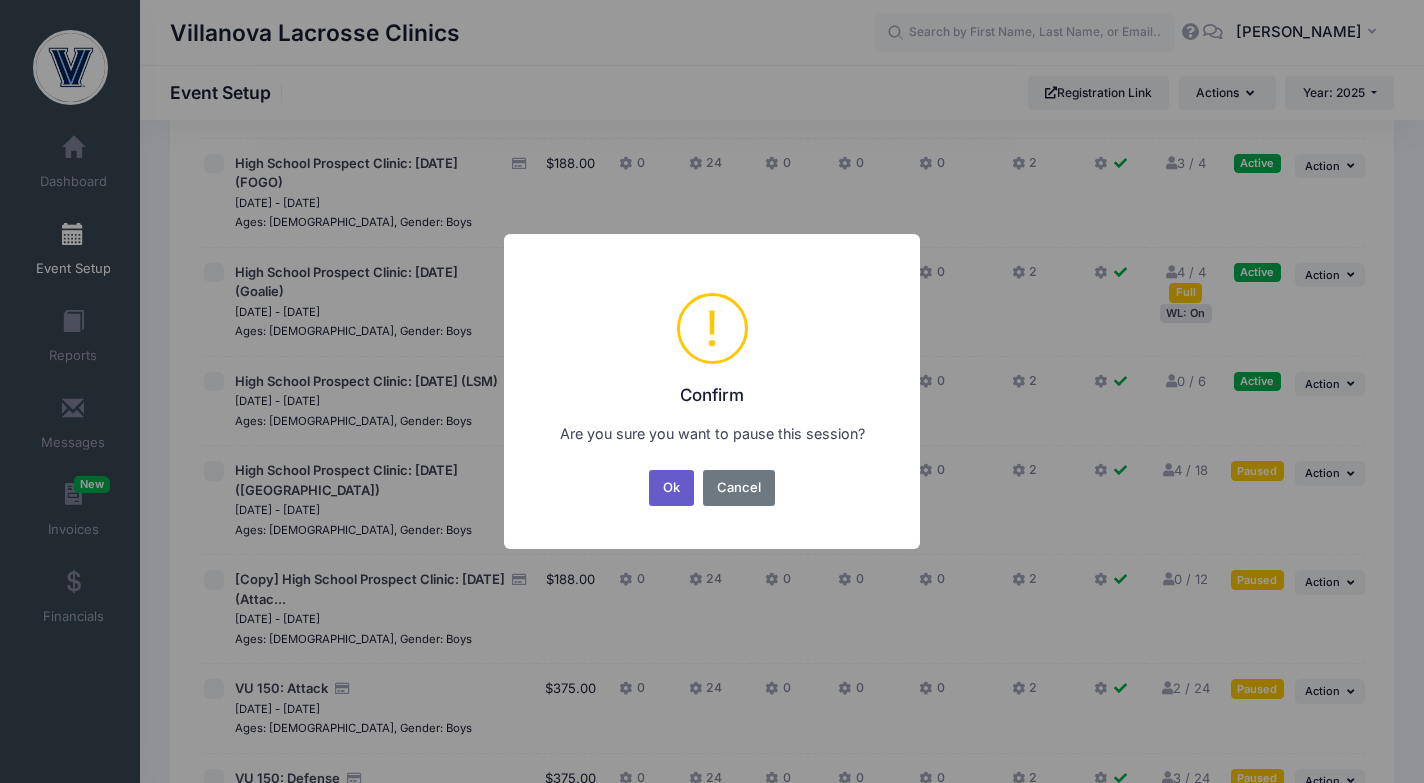 click on "Ok" at bounding box center [672, 488] 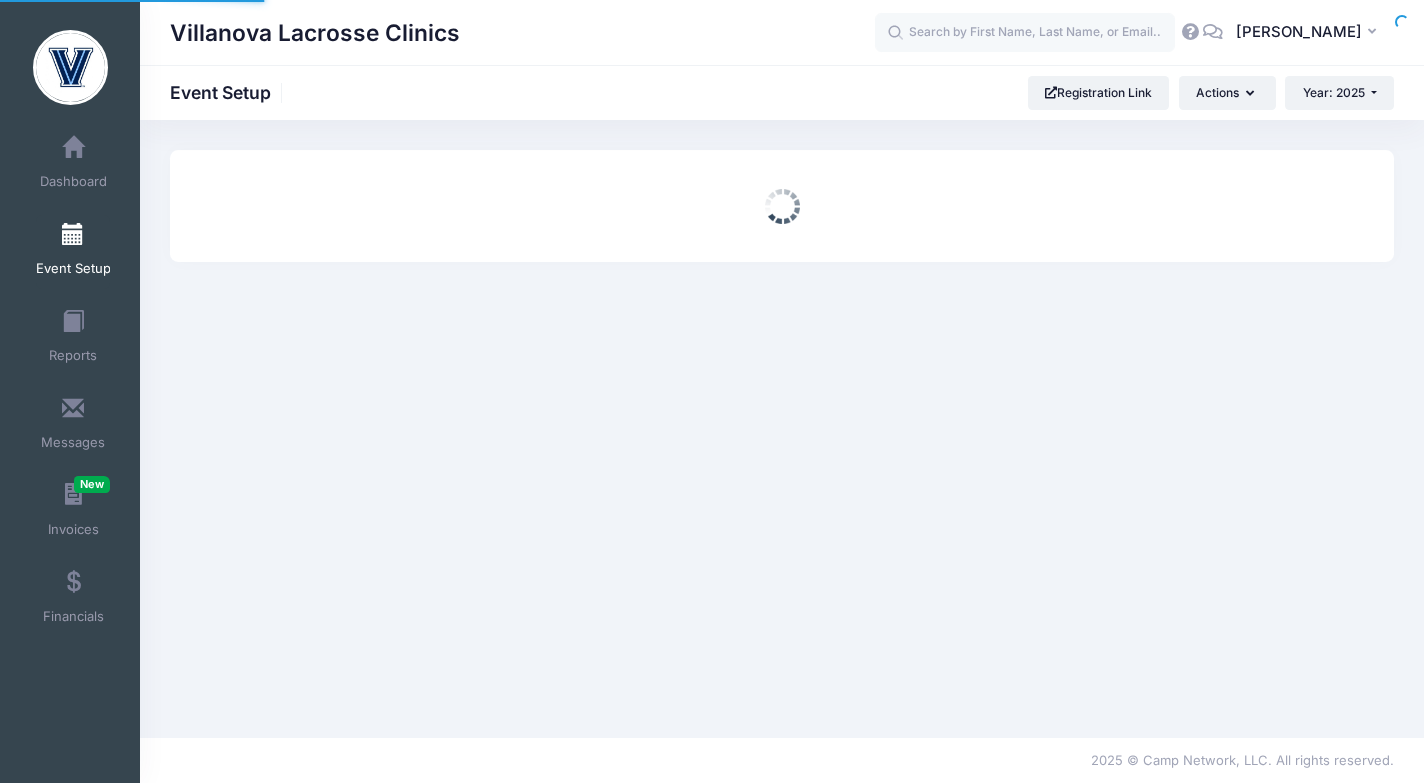 scroll, scrollTop: 0, scrollLeft: 0, axis: both 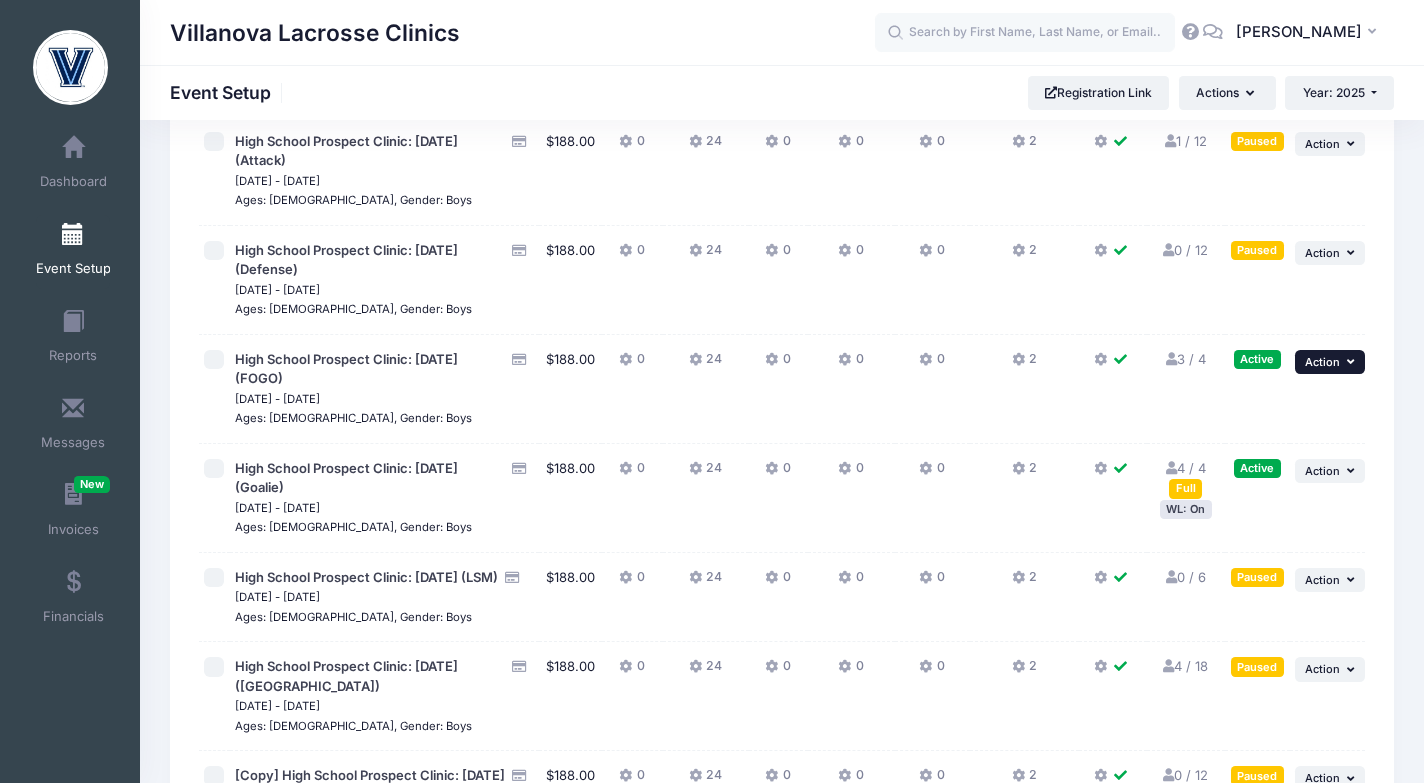 click on "... Action" at bounding box center [1330, 362] 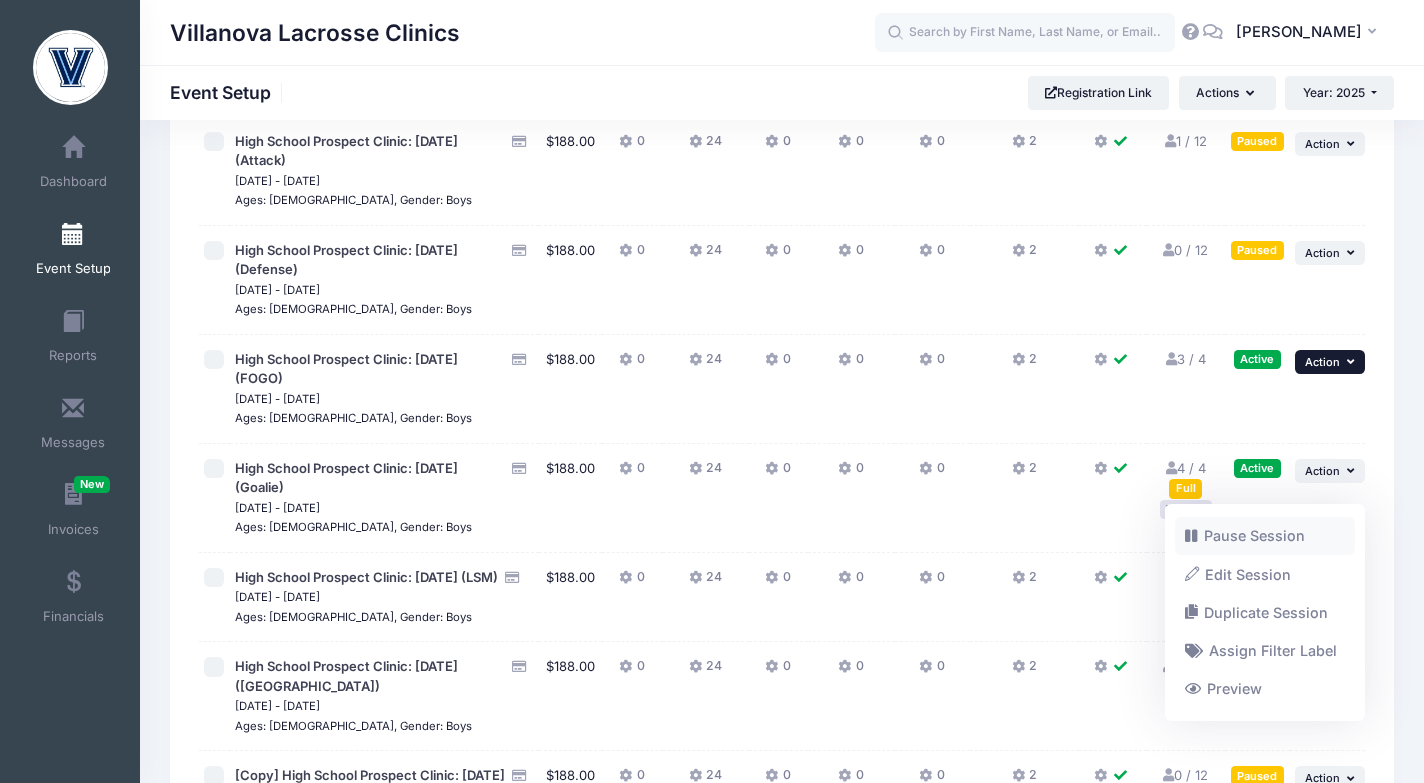 click on "Pause Session" at bounding box center [1265, 536] 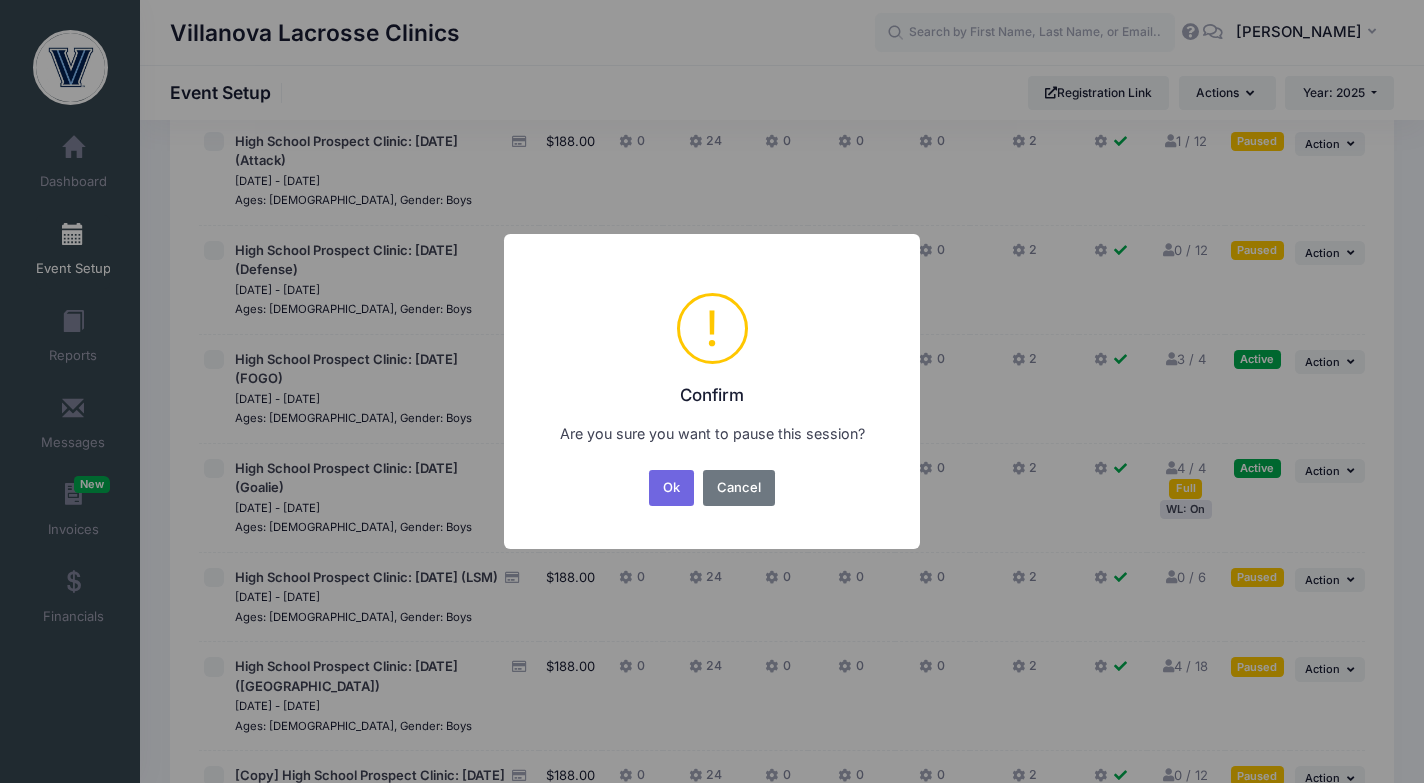 click on "Ok No Cancel" at bounding box center [712, 488] 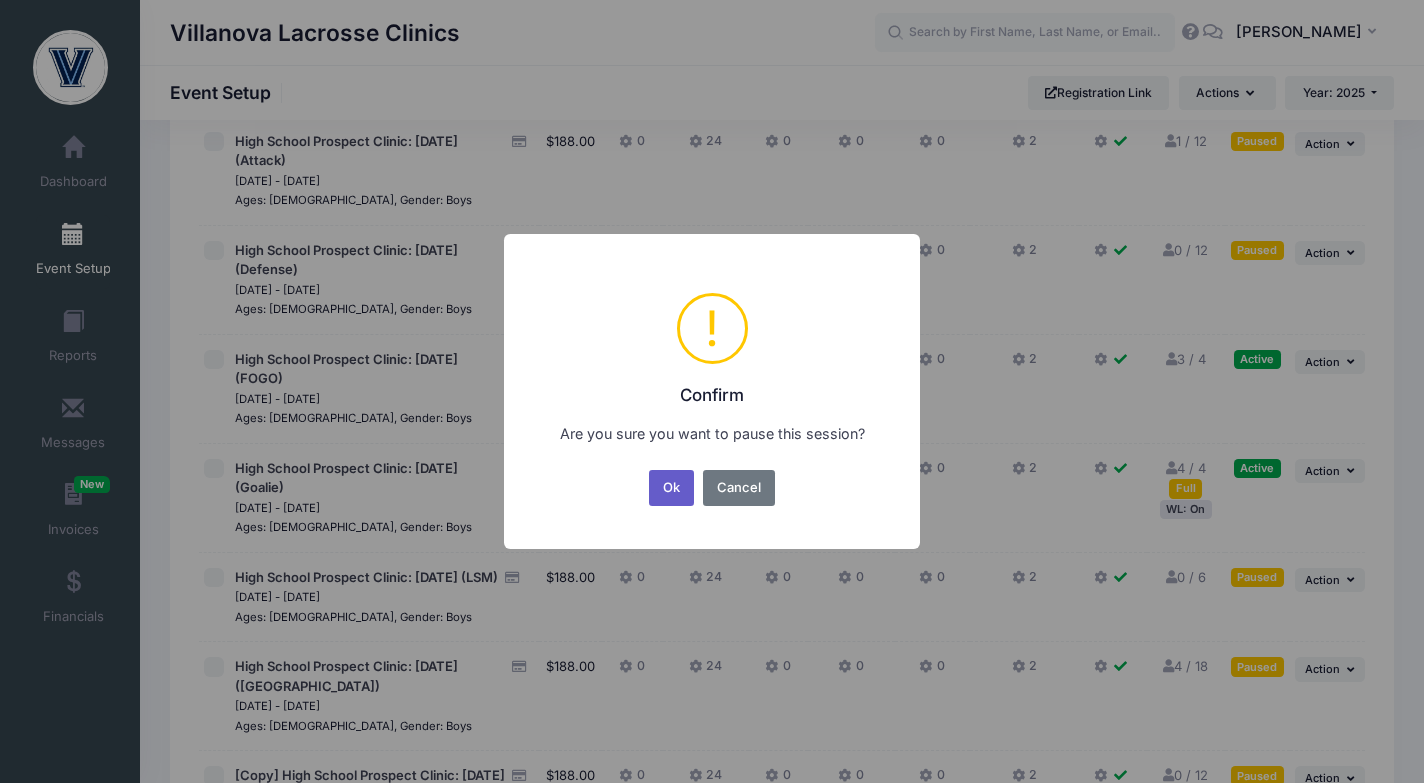 click on "Ok" at bounding box center (672, 488) 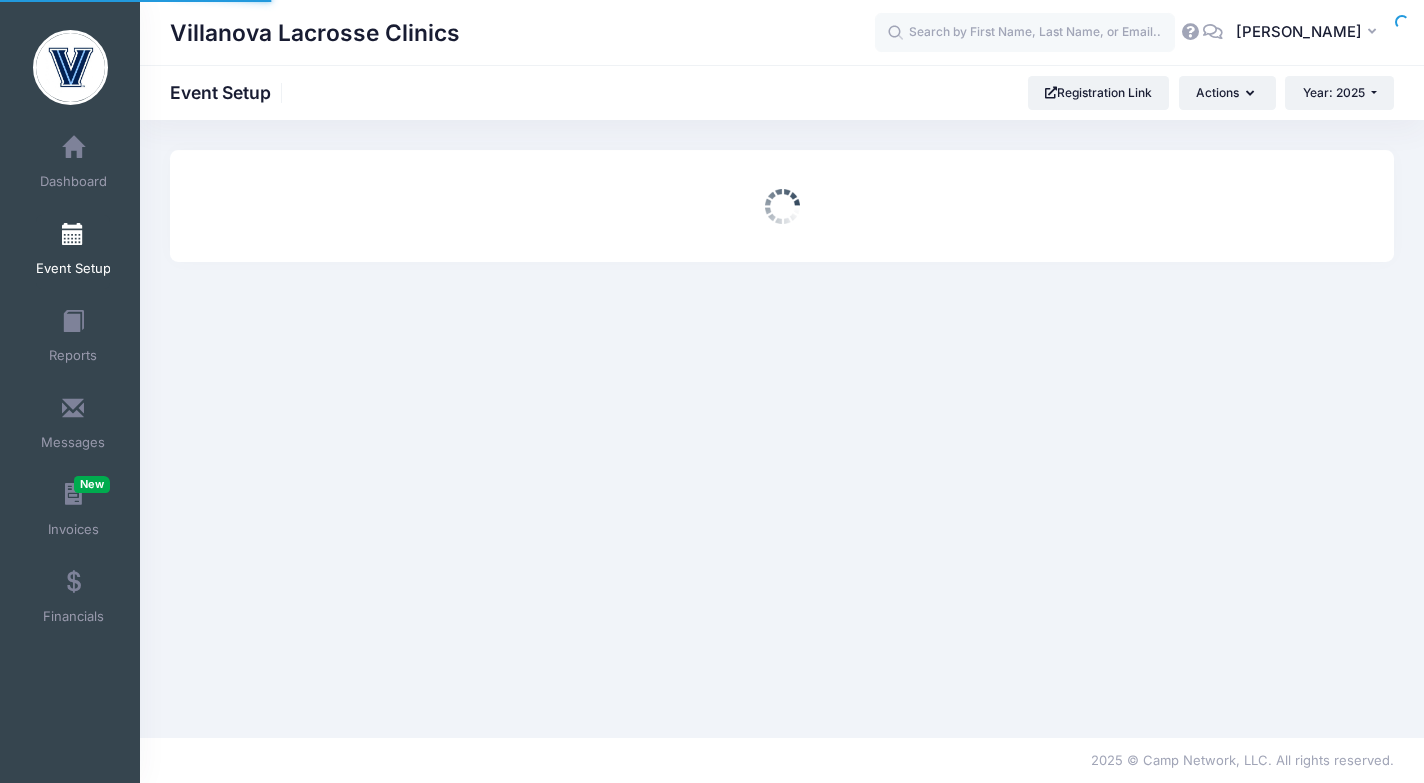 scroll, scrollTop: 0, scrollLeft: 0, axis: both 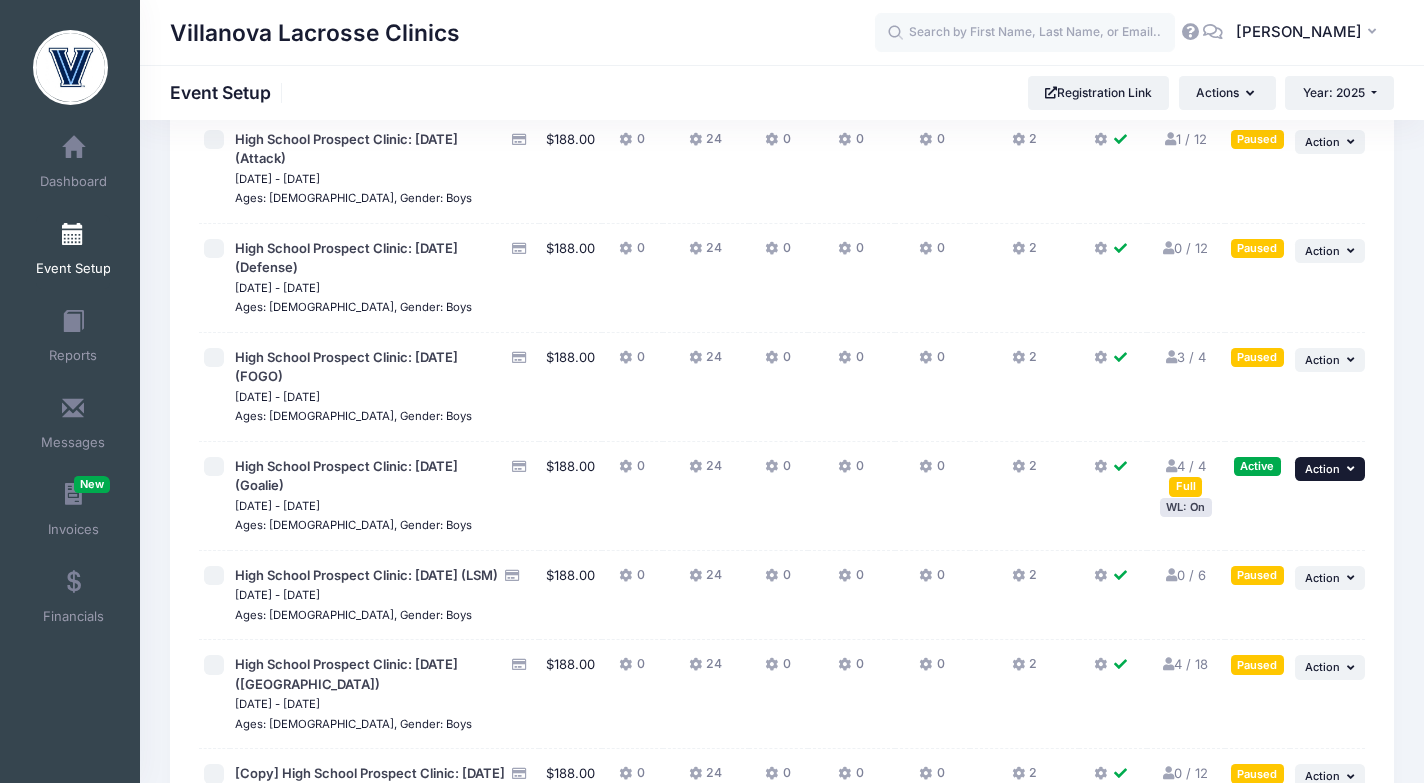 click on "Action" at bounding box center (1322, 469) 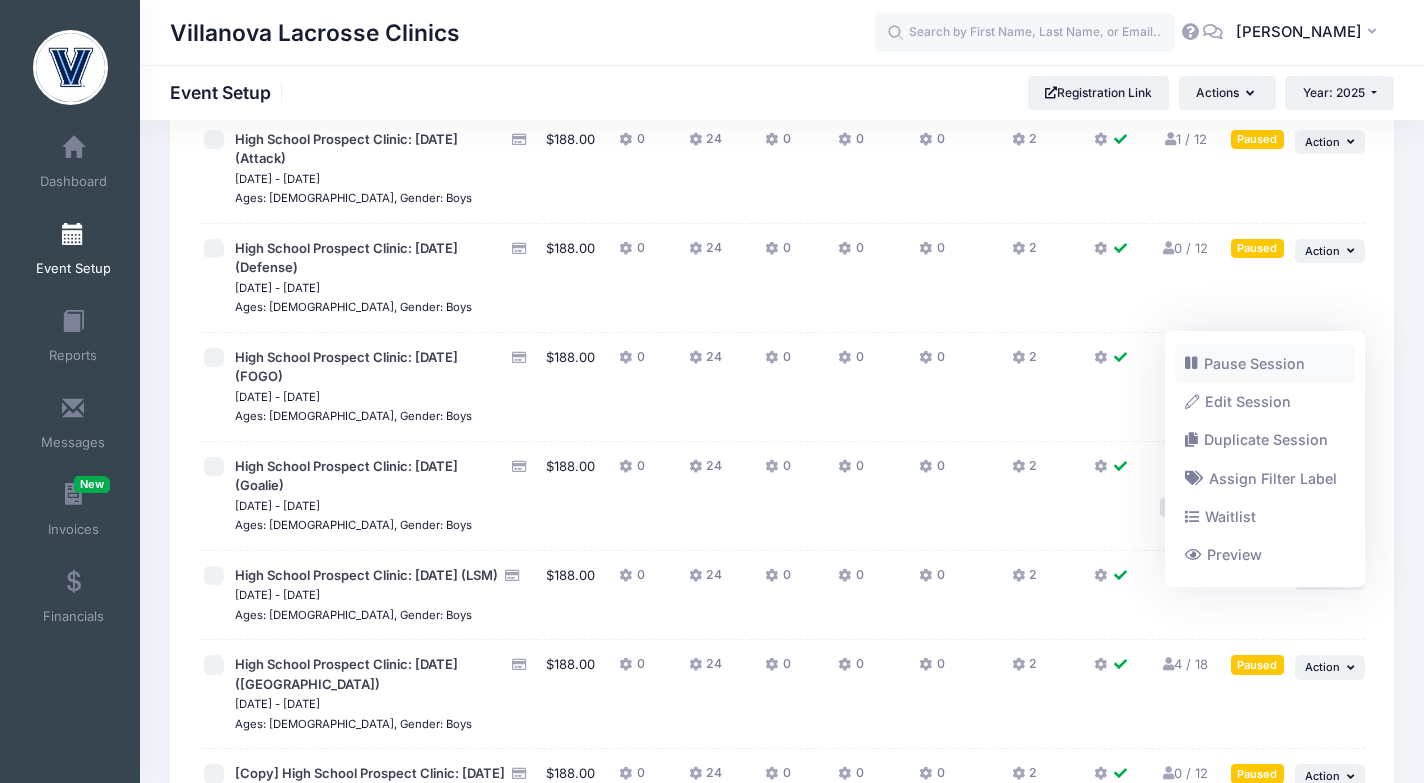 click on "Pause Session" at bounding box center (1265, 363) 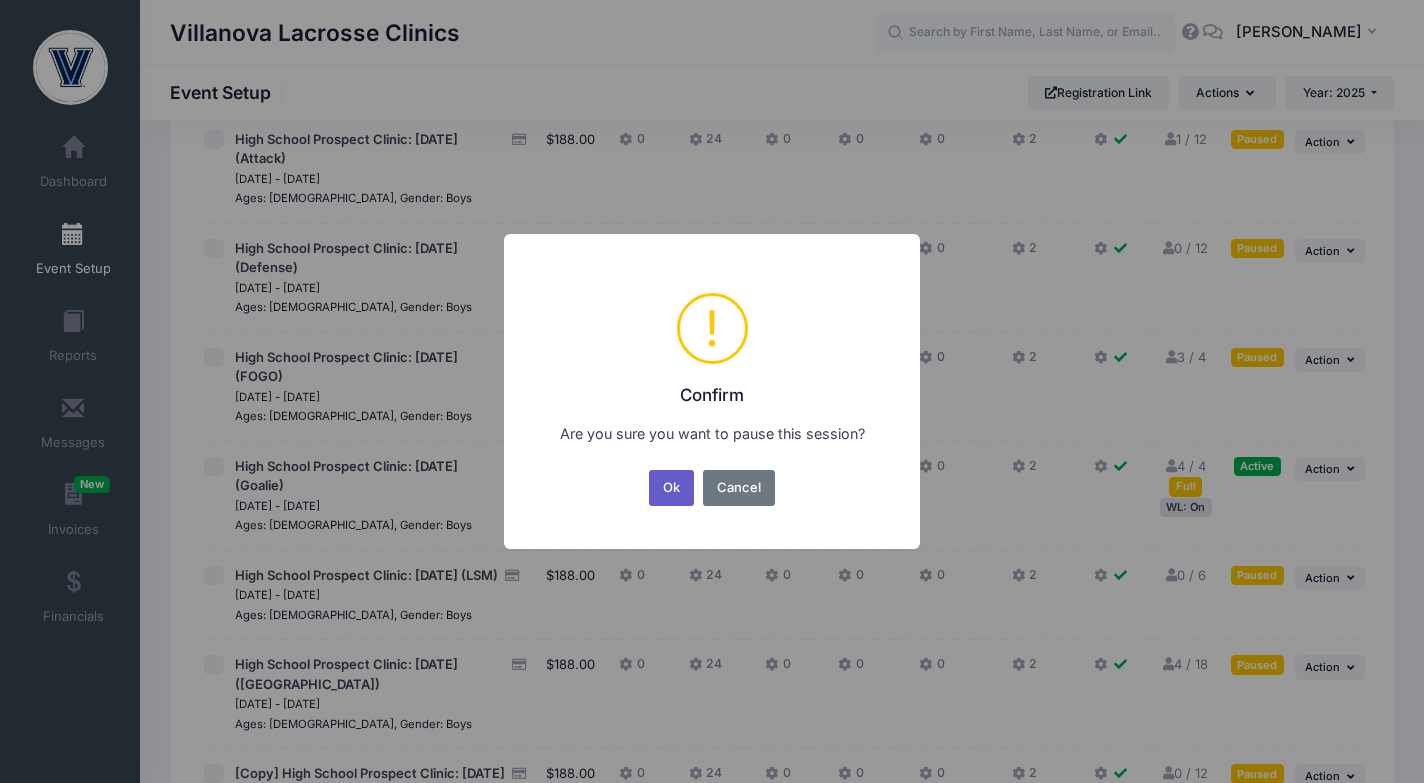 click on "Ok" at bounding box center [672, 488] 